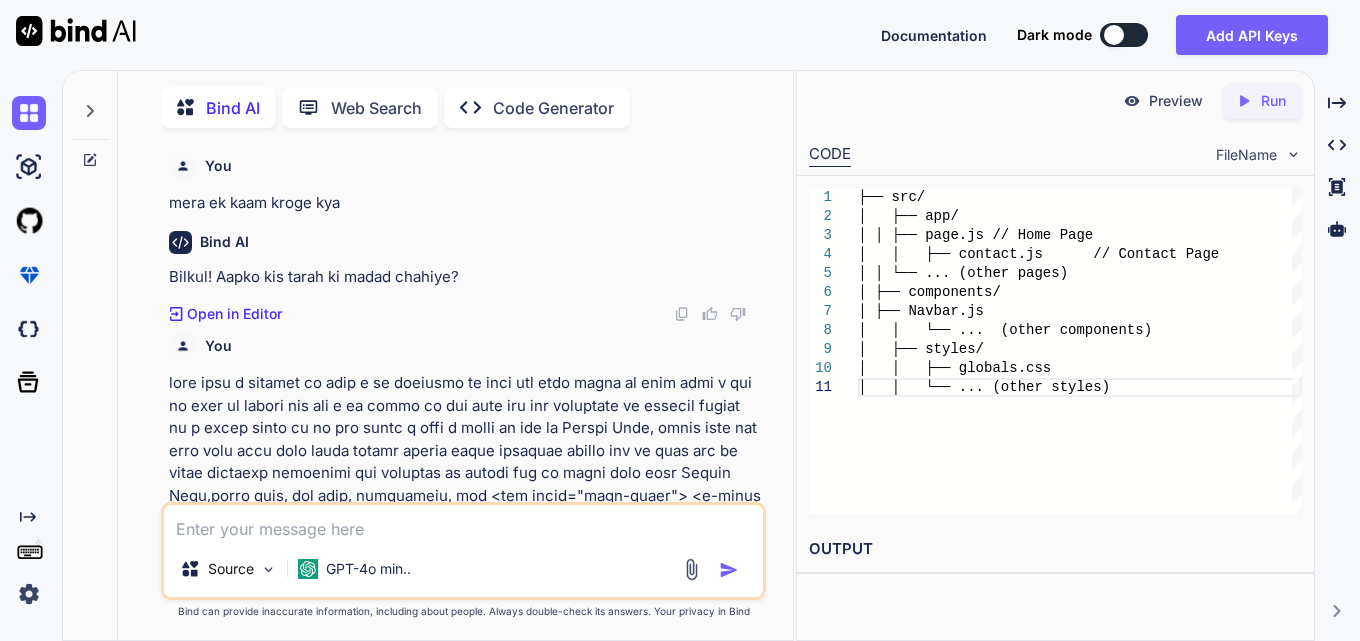 scroll, scrollTop: 0, scrollLeft: 0, axis: both 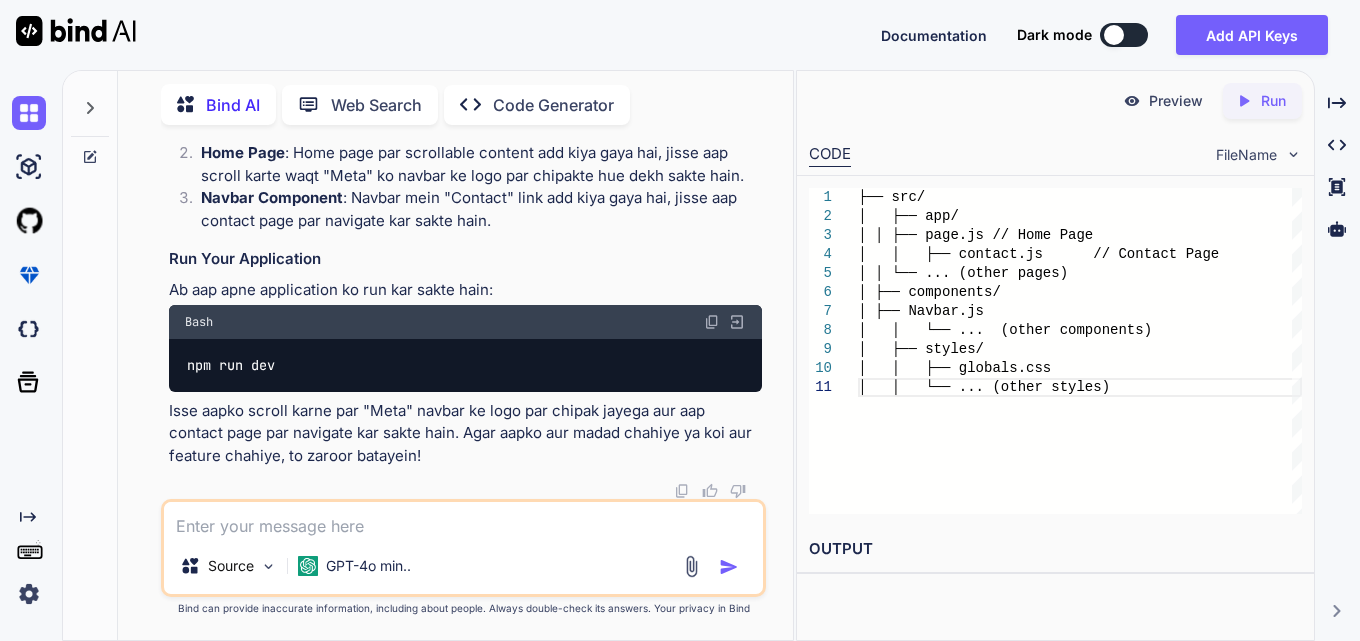 type on "x" 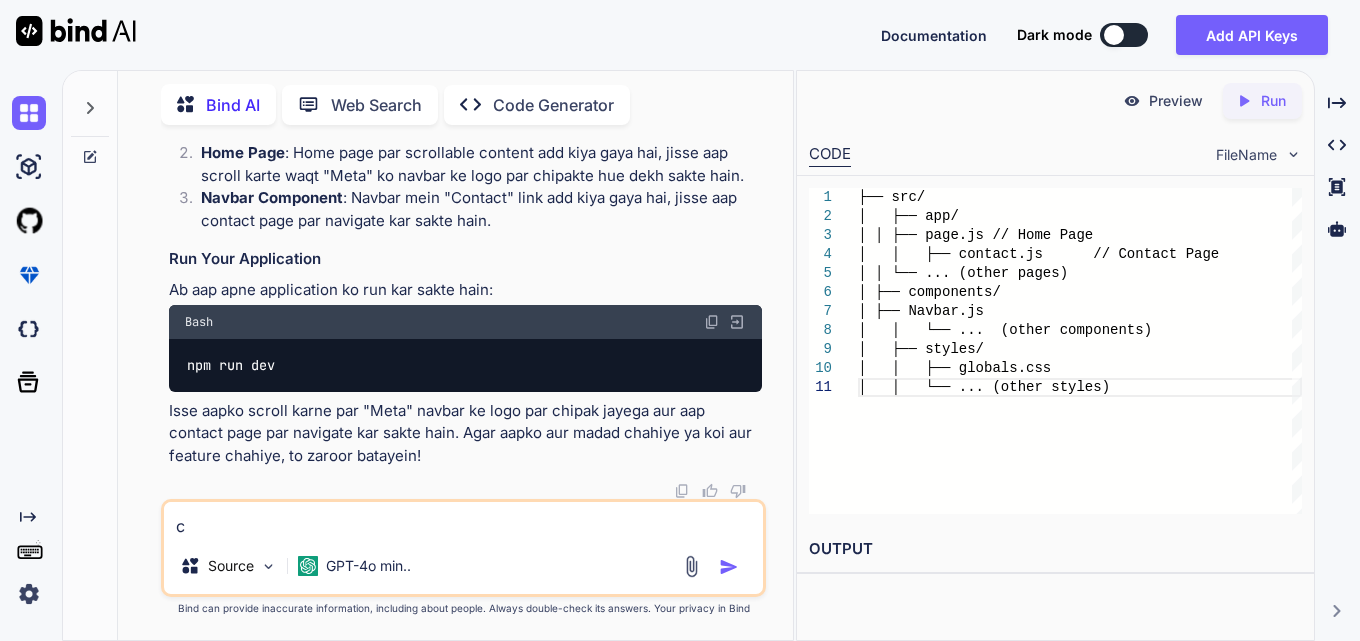 type on "x" 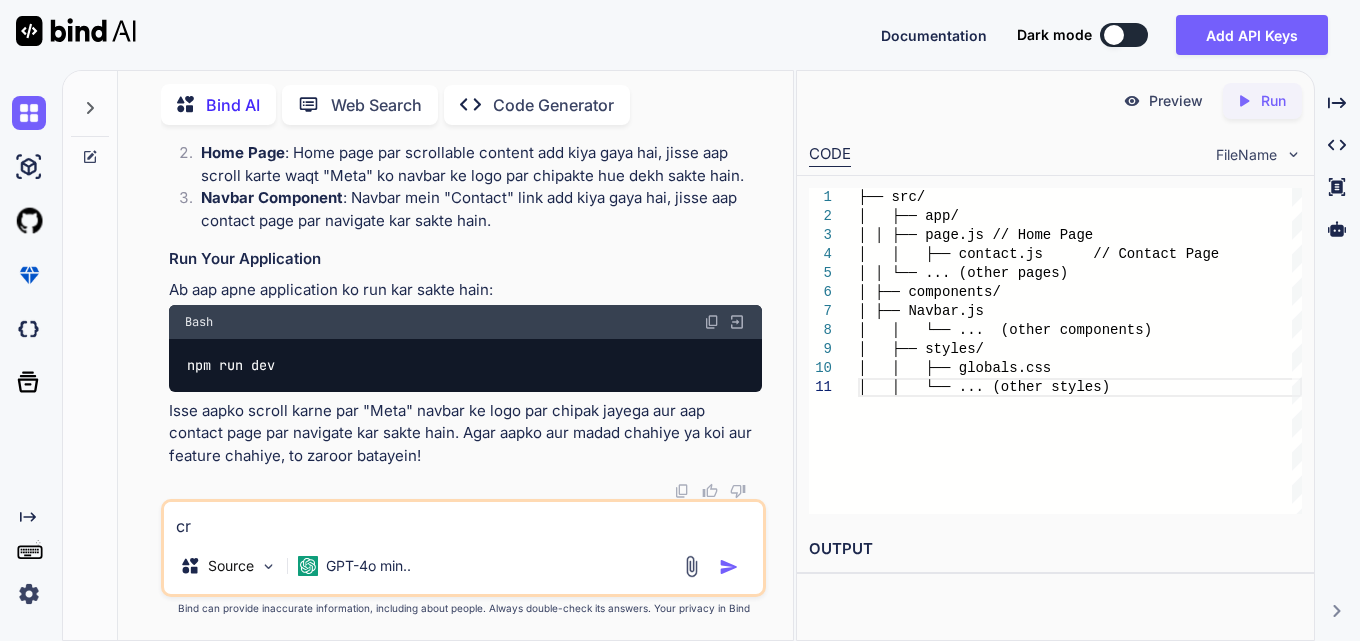 type on "x" 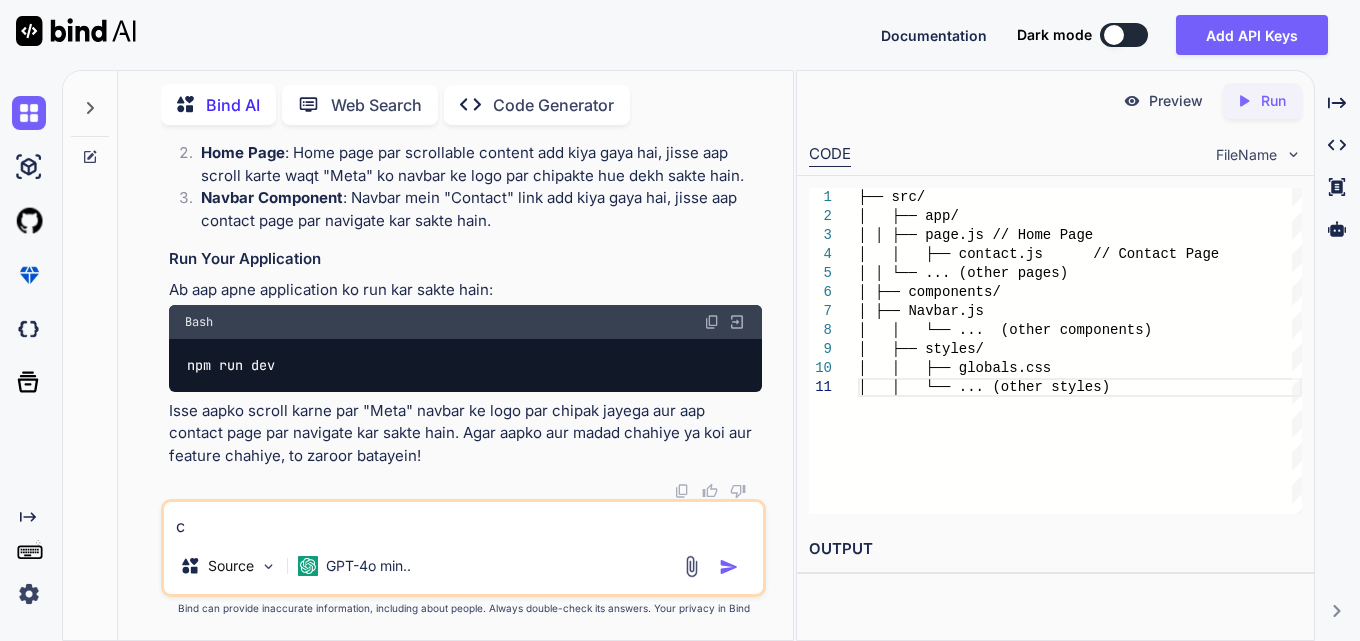 type on "x" 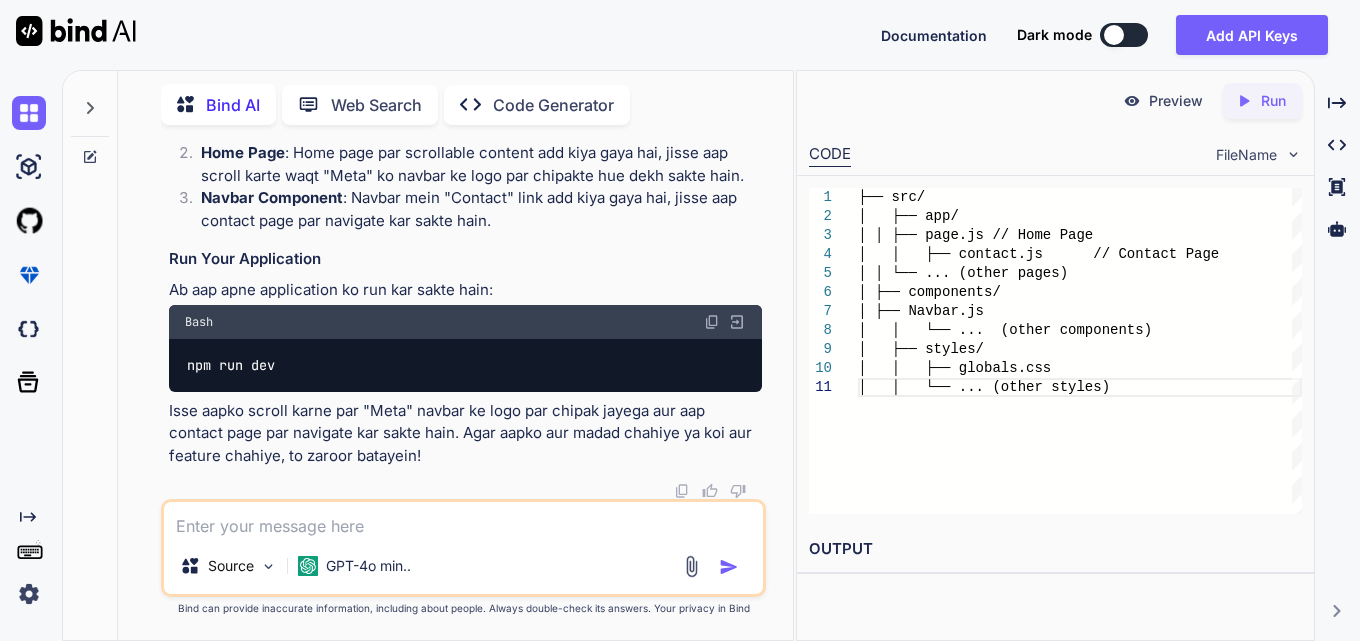 type on "x" 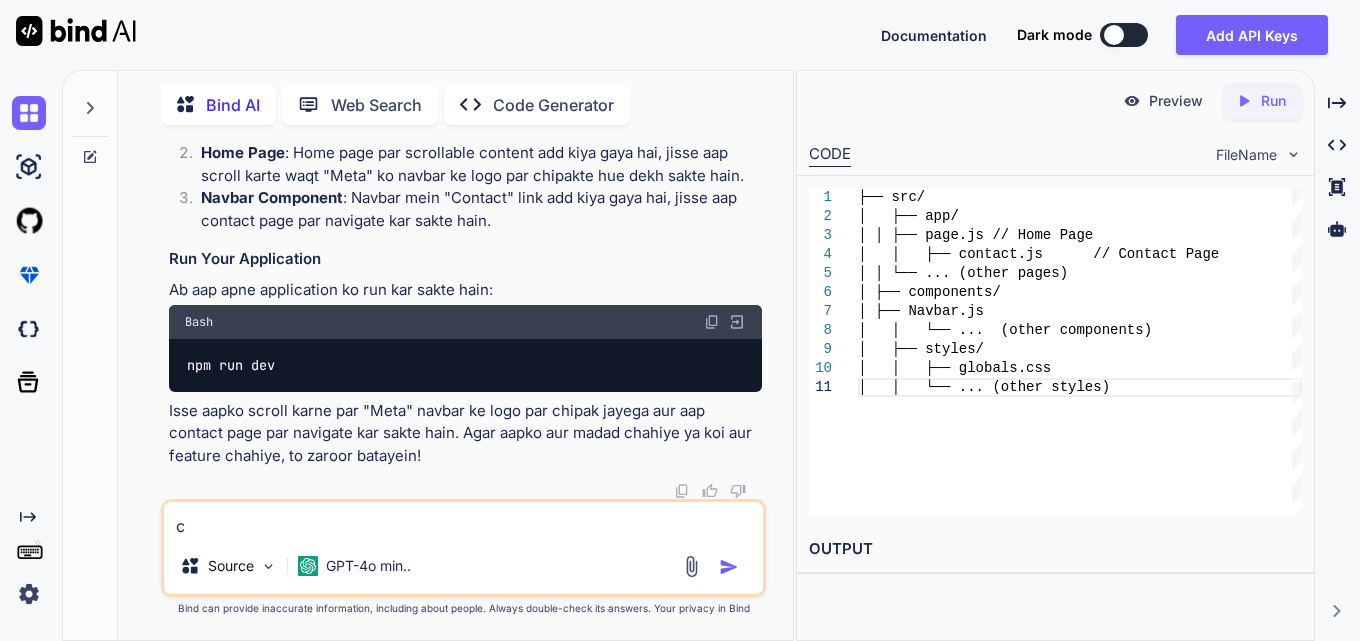type on "x" 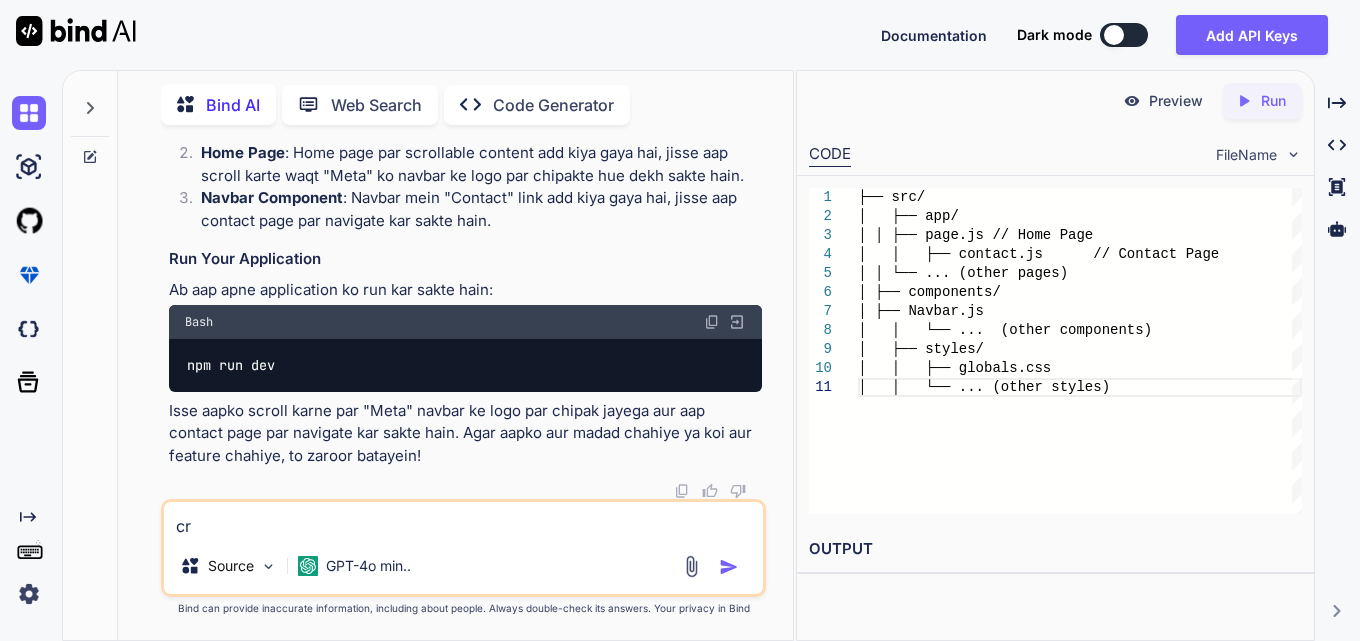 type on "x" 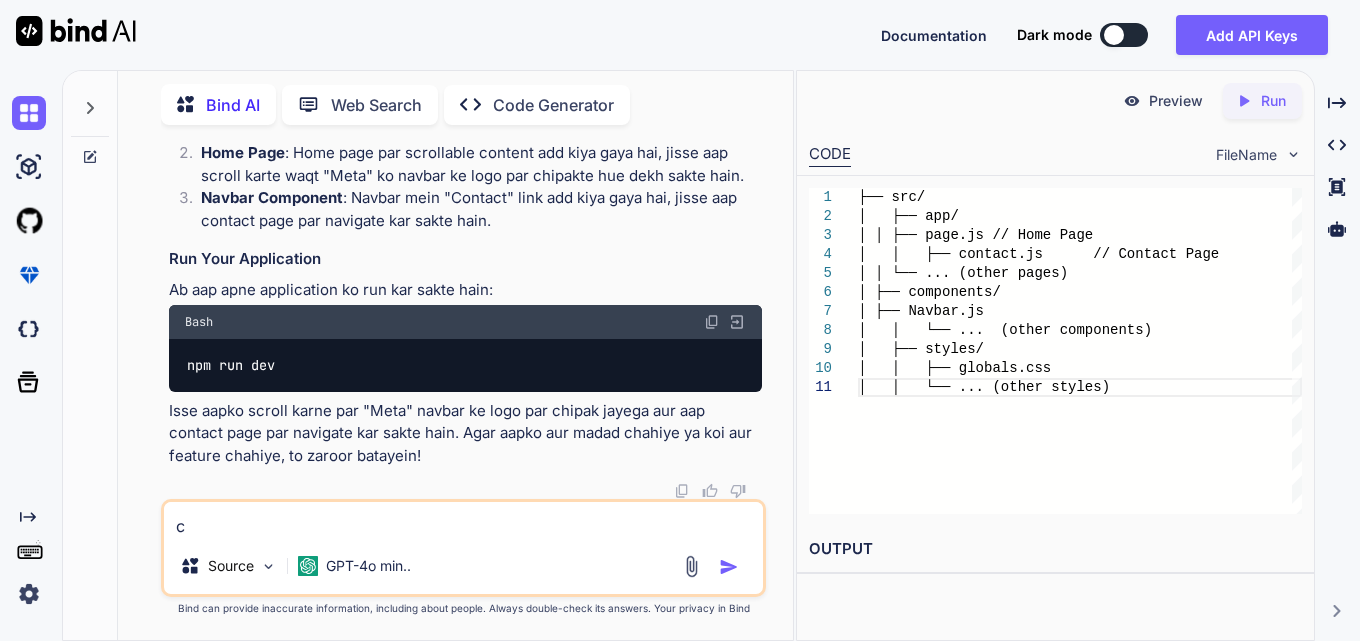 type on "x" 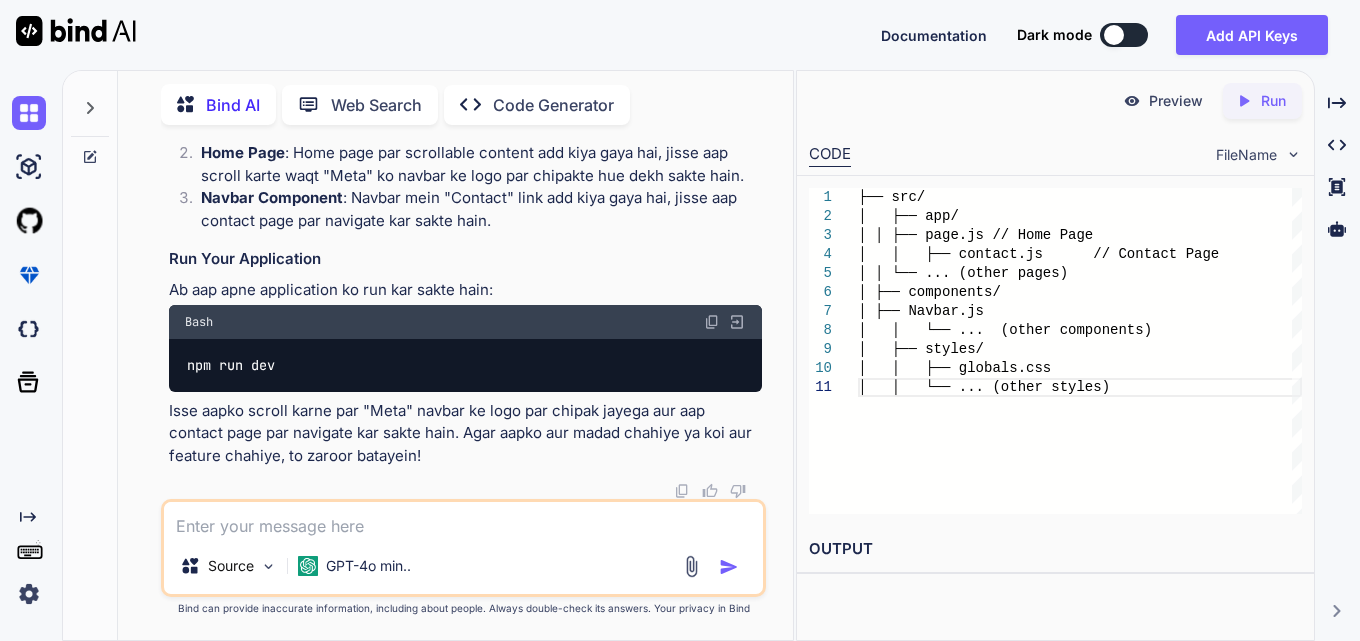 type on "x" 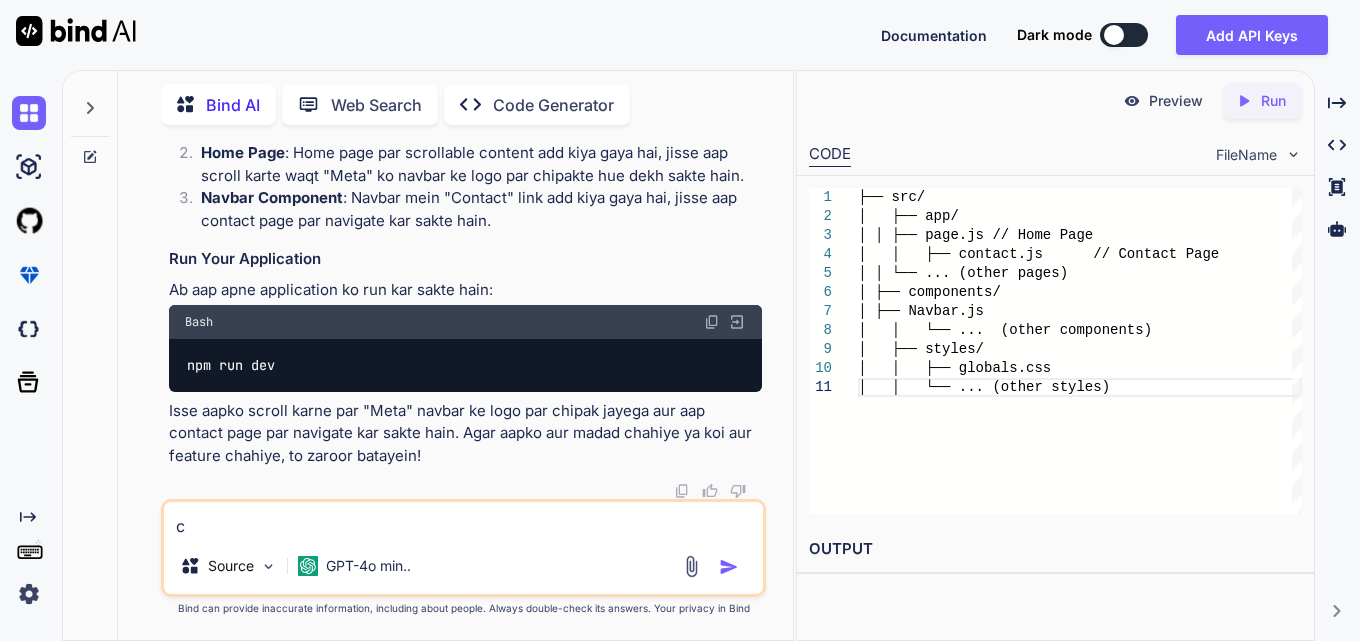 type on "x" 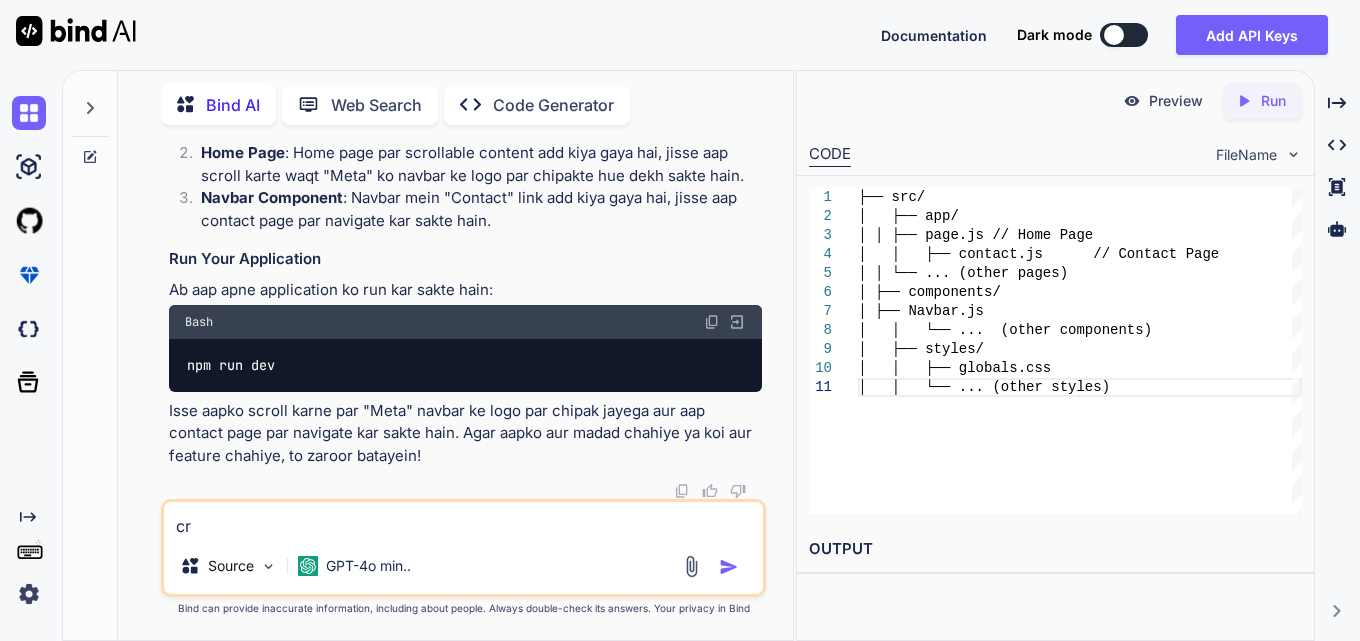 type on "x" 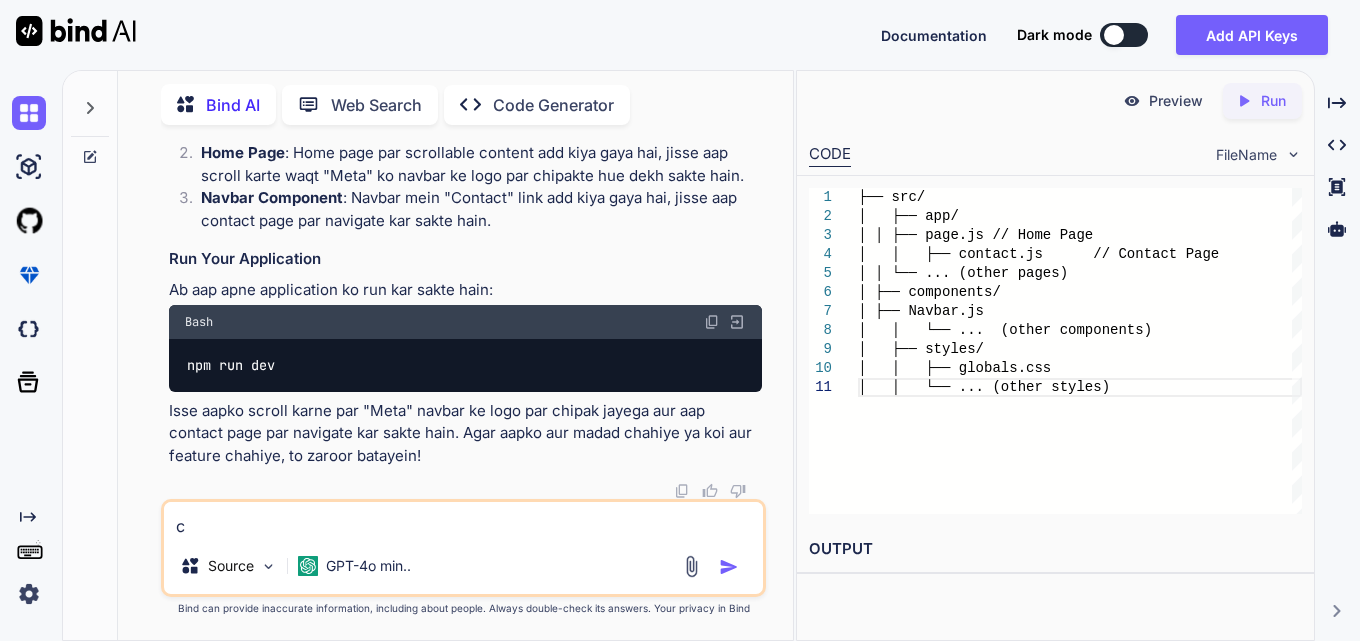 type on "c=" 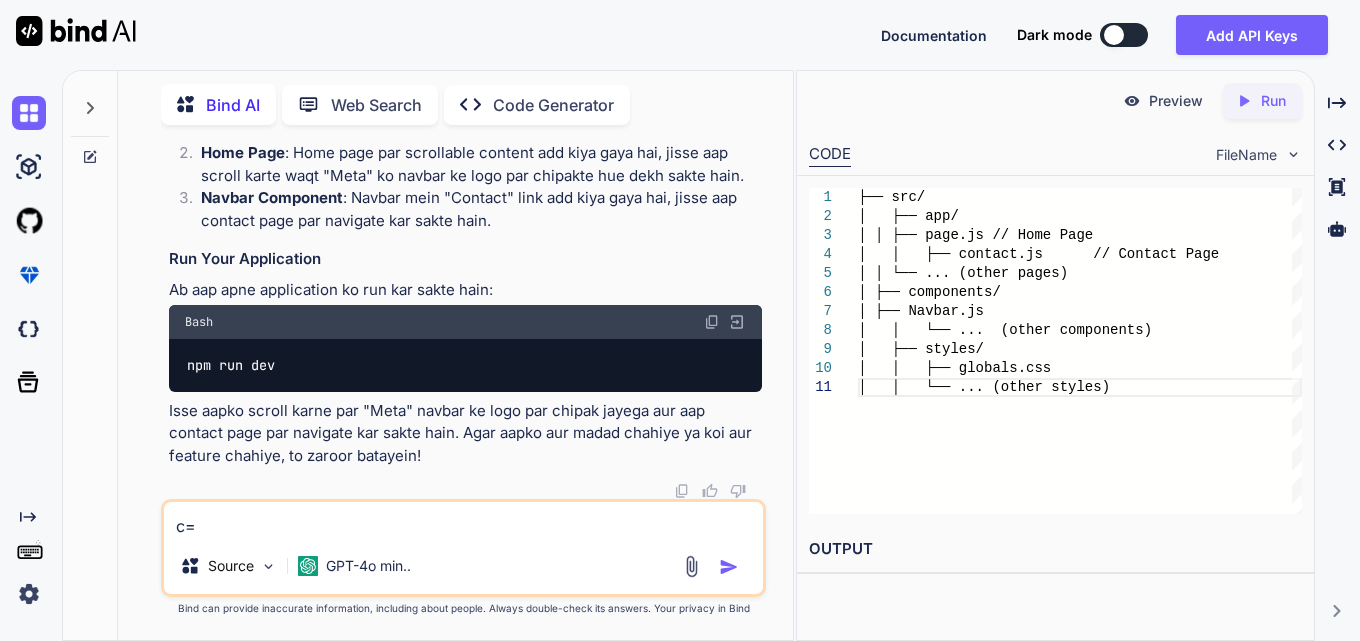 type on "x" 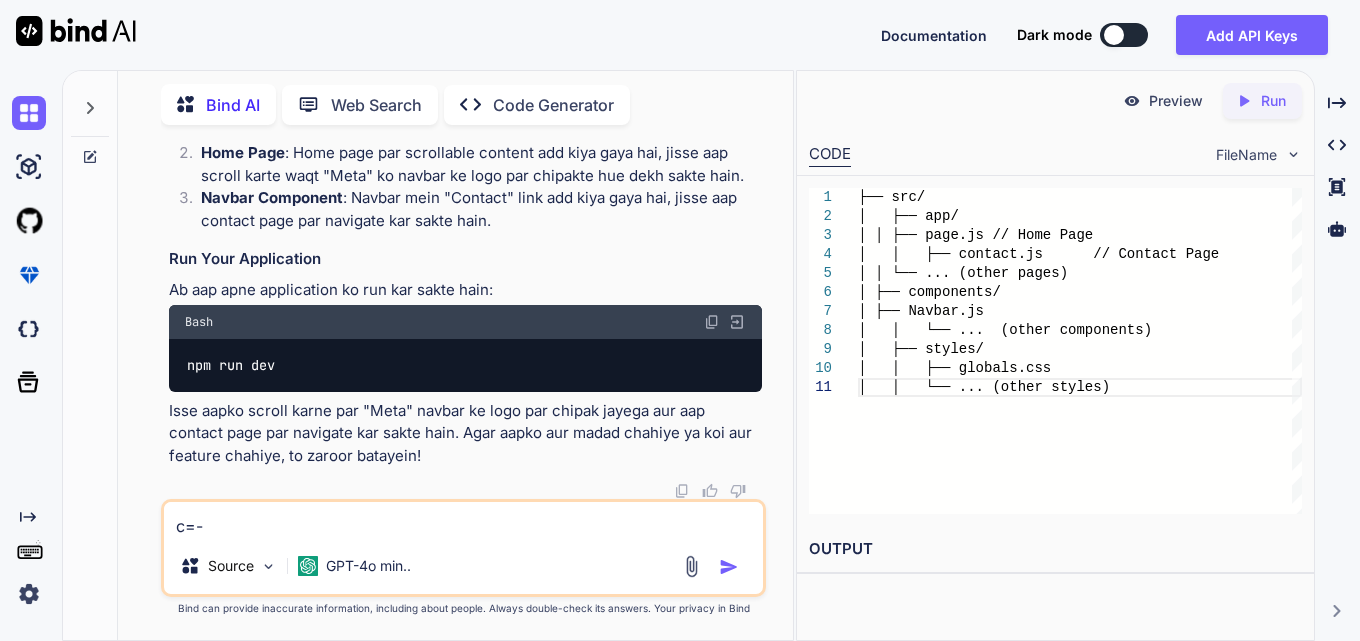 type on "x" 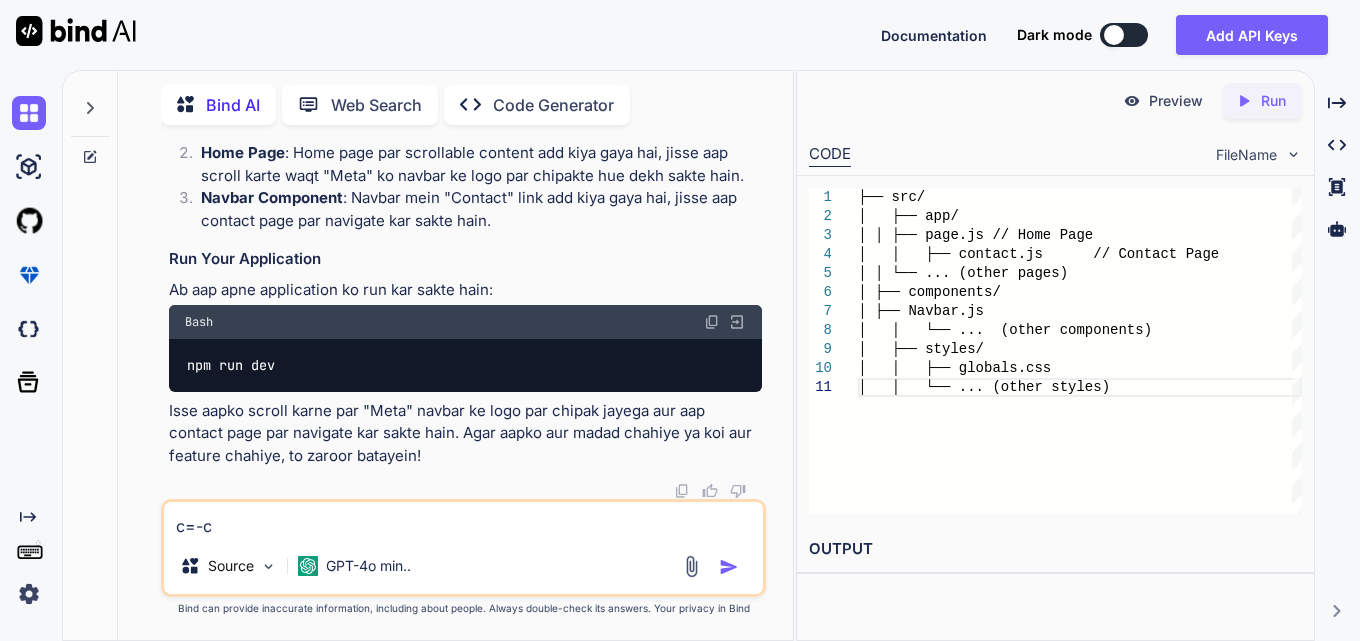 type on "c=-cr" 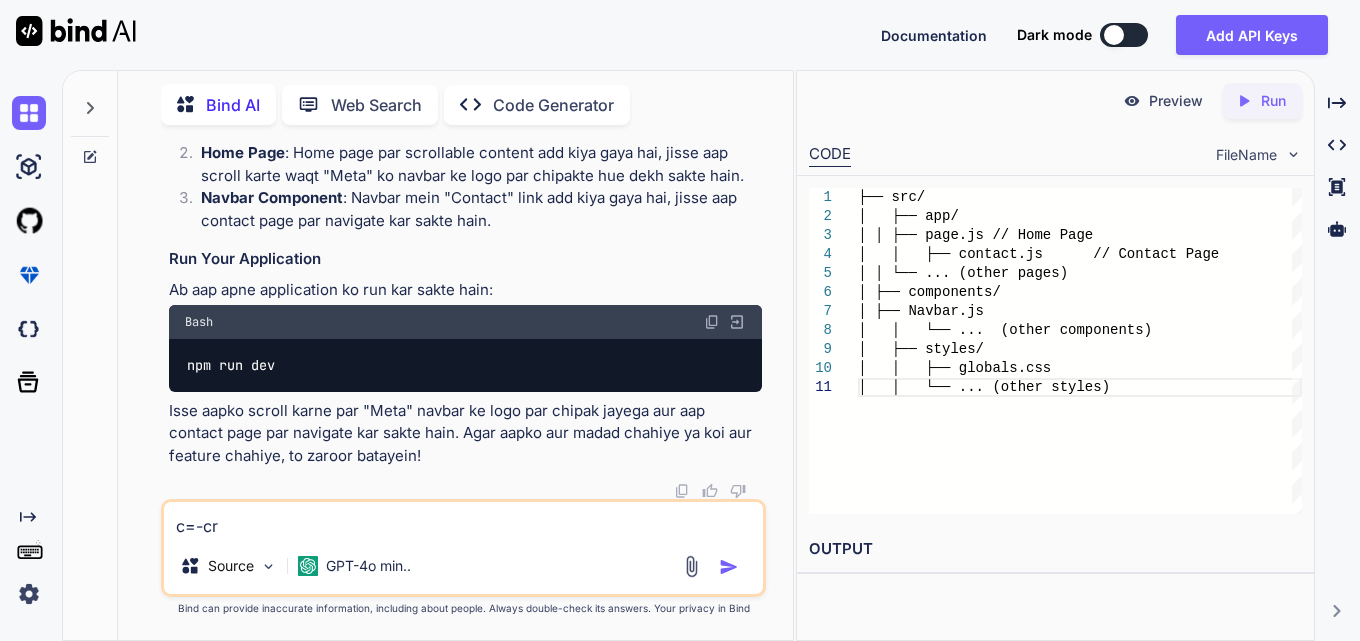 type on "x" 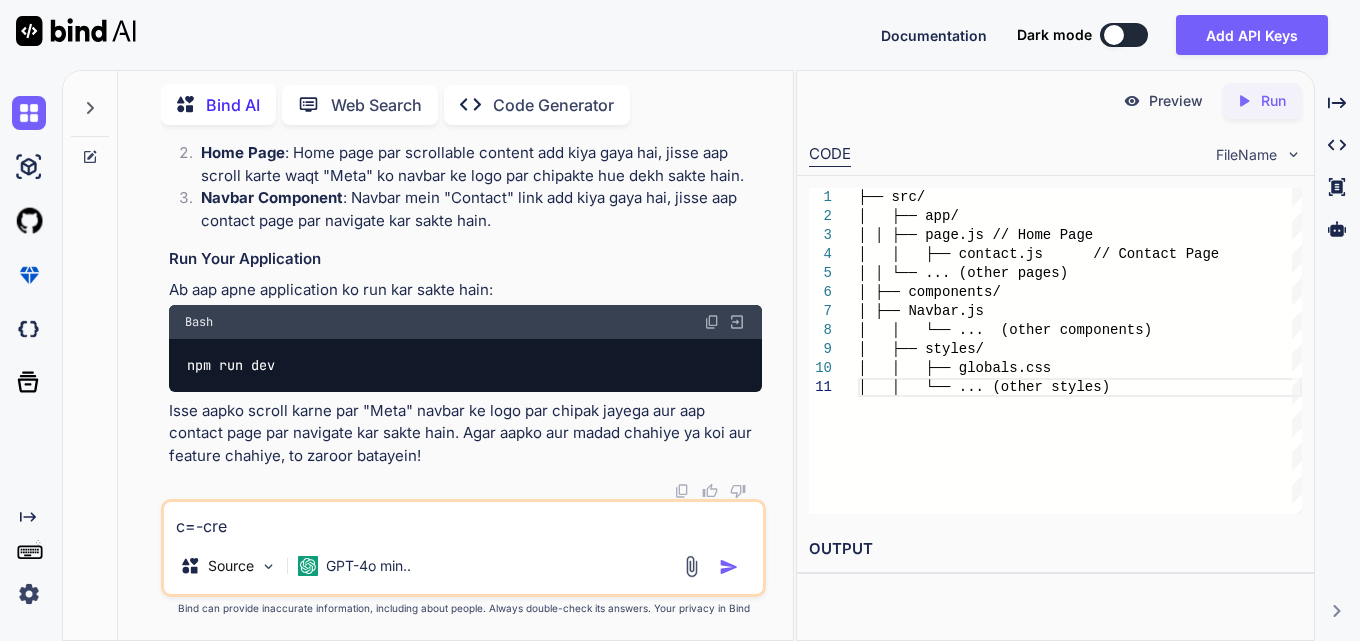 type on "x" 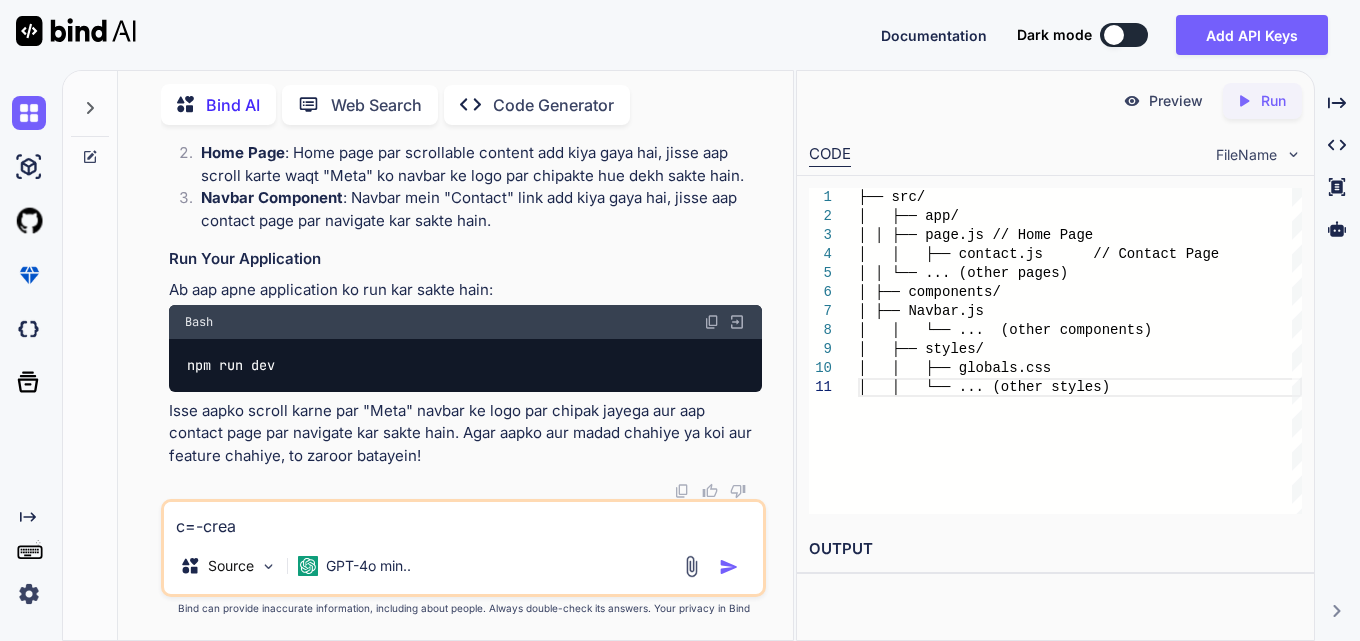 type on "c=-crear" 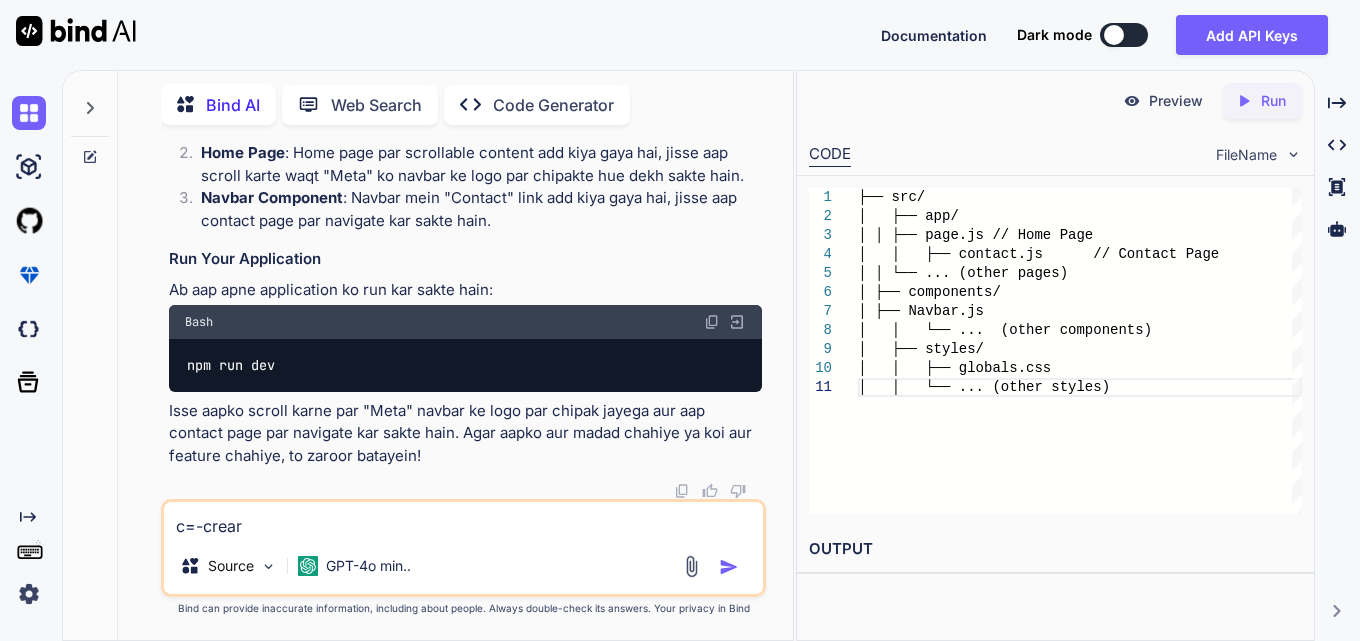 type on "x" 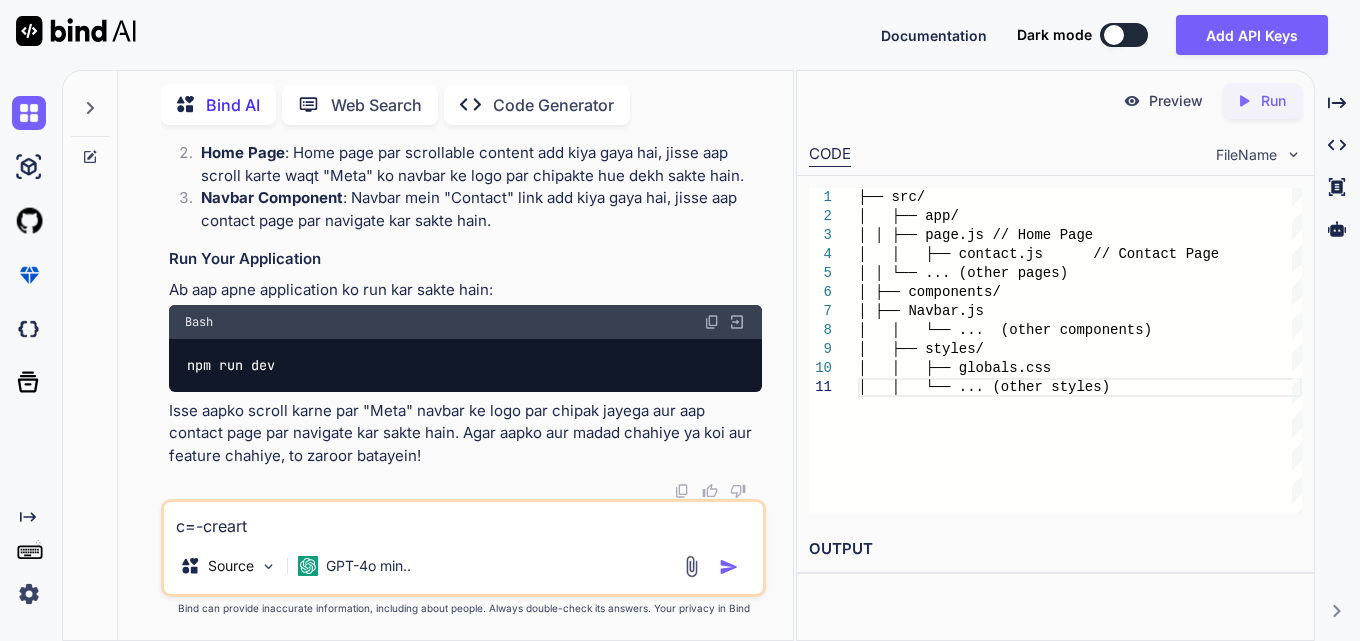 type on "x" 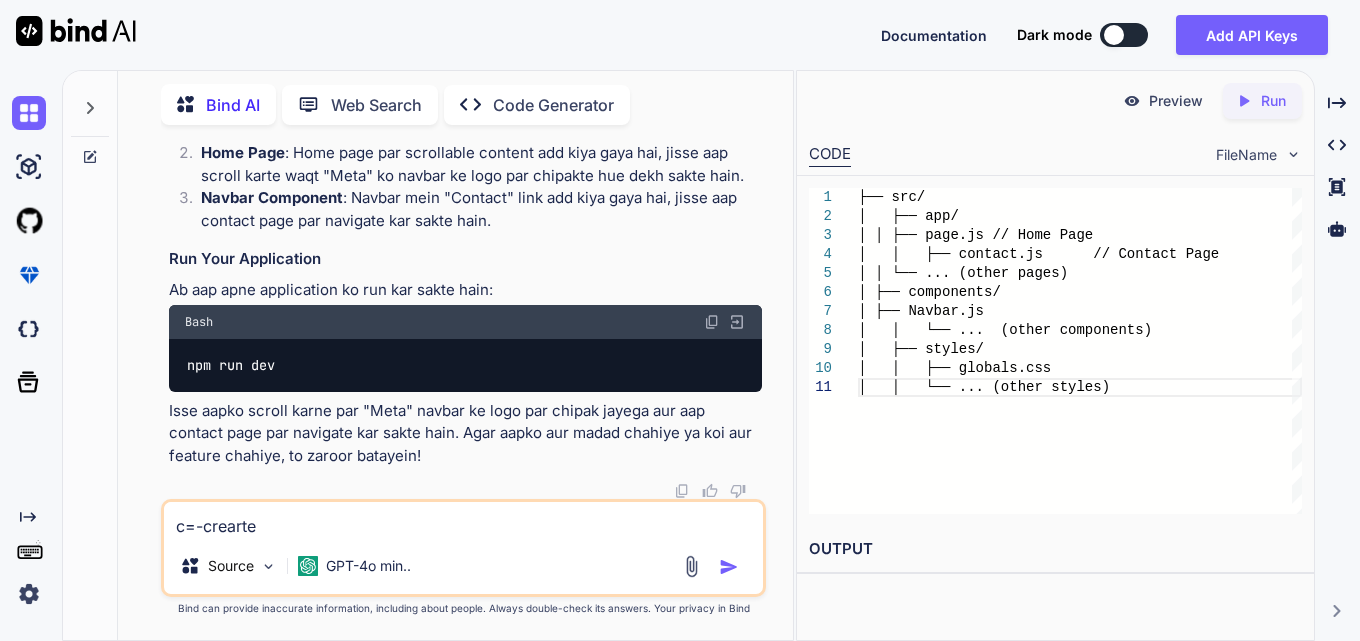 type on "x" 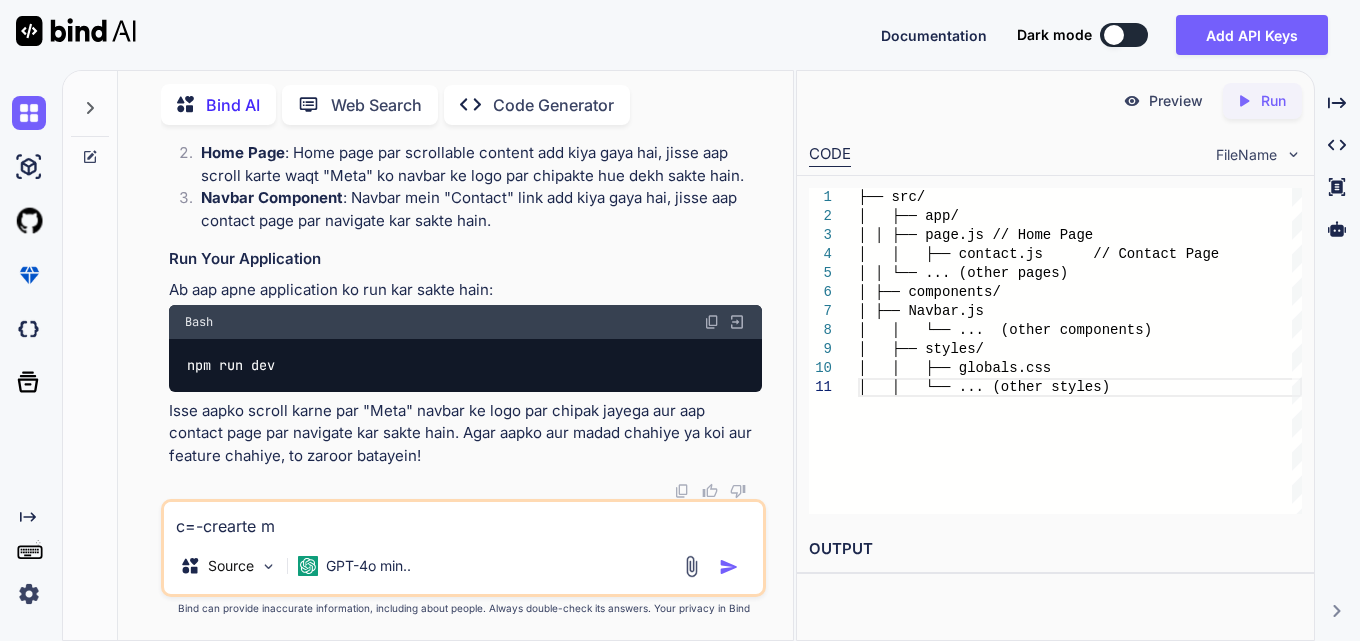 type on "x" 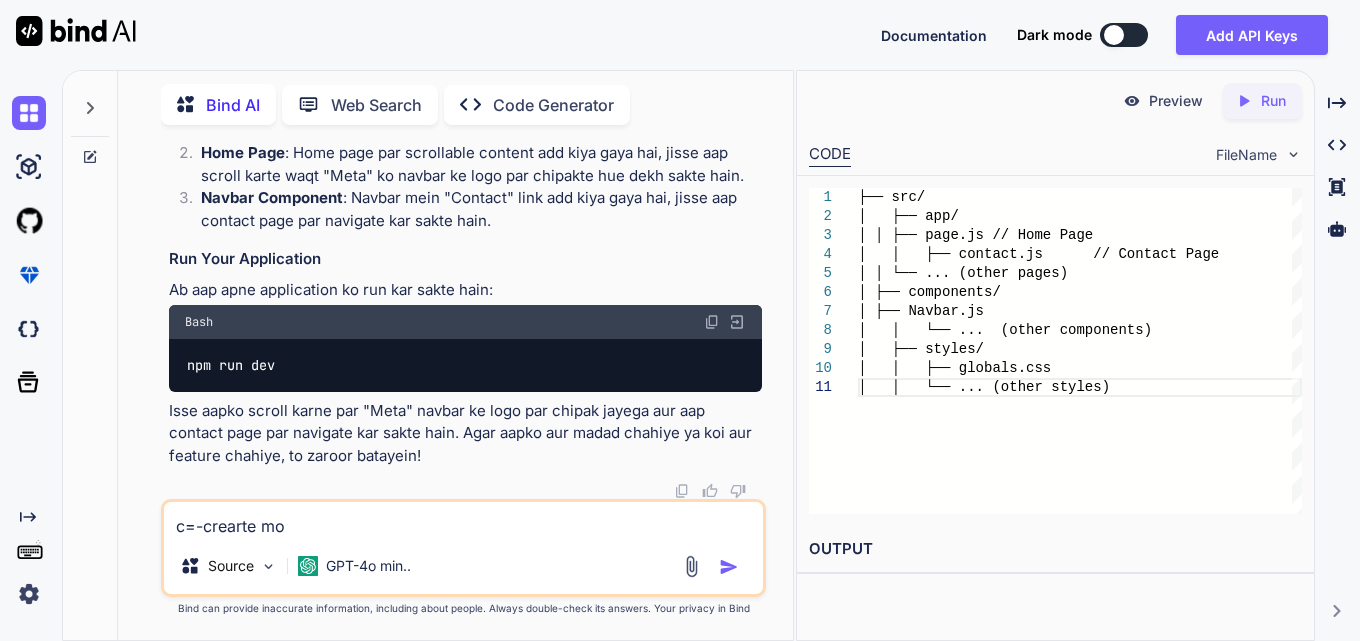 type on "x" 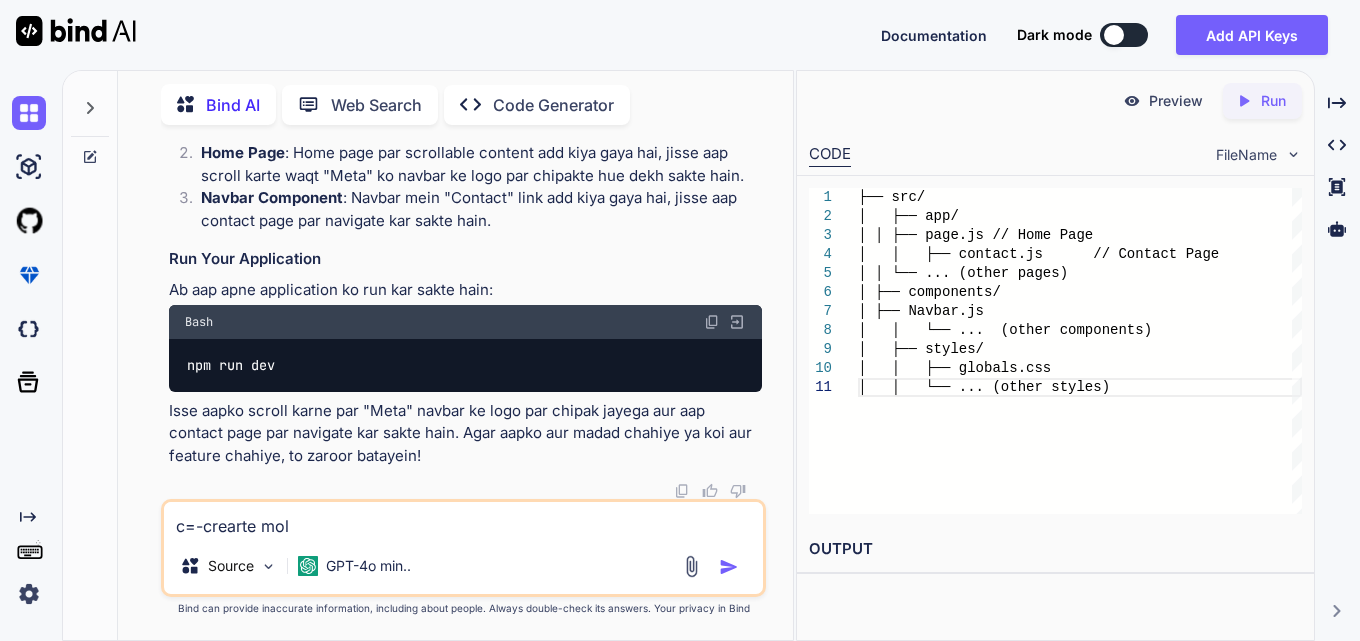 type on "x" 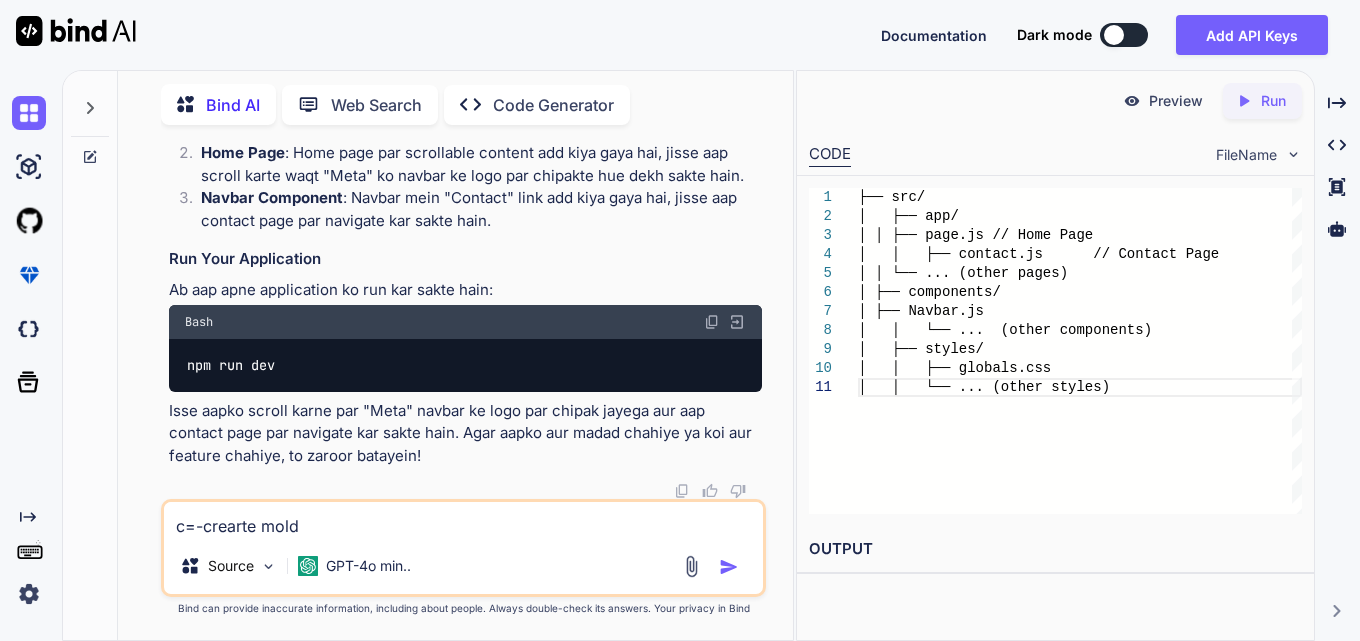 type on "x" 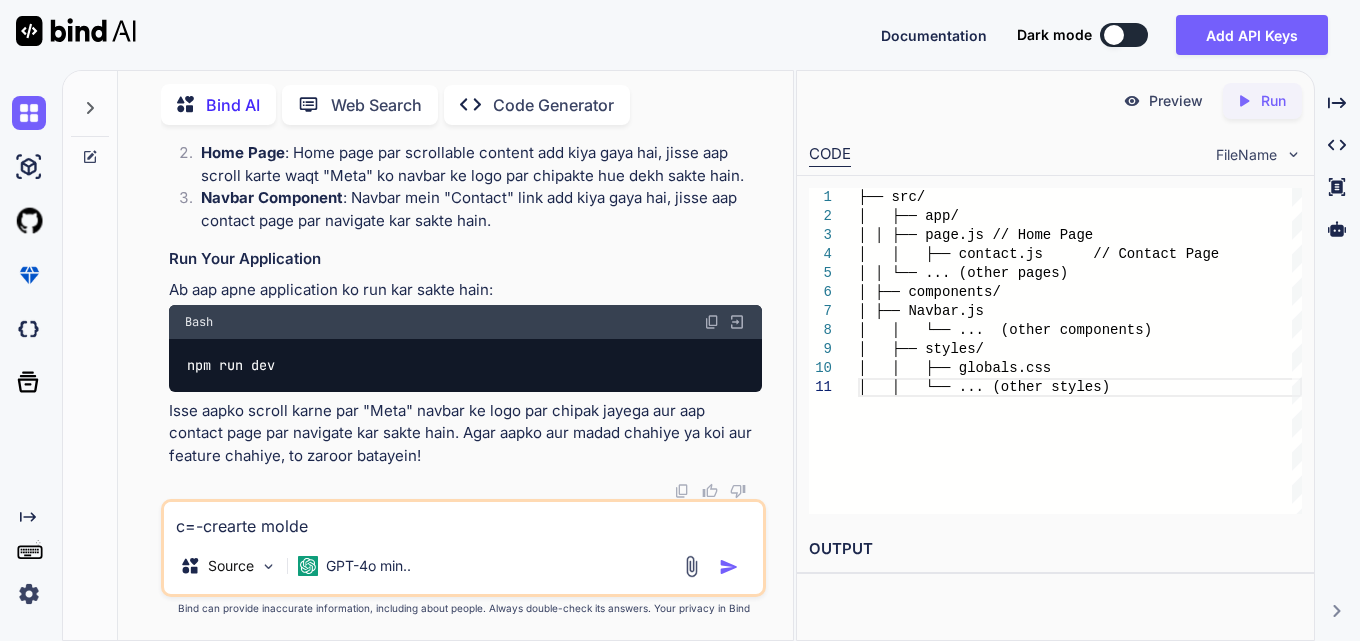 type on "x" 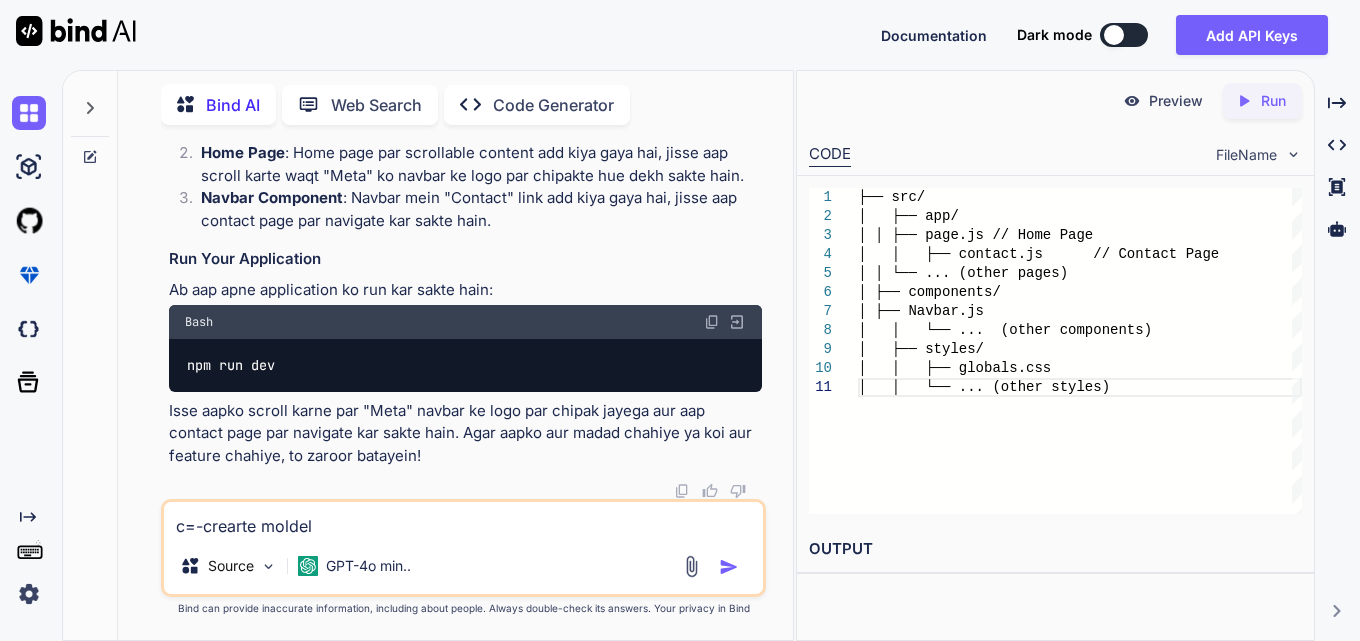 type on "x" 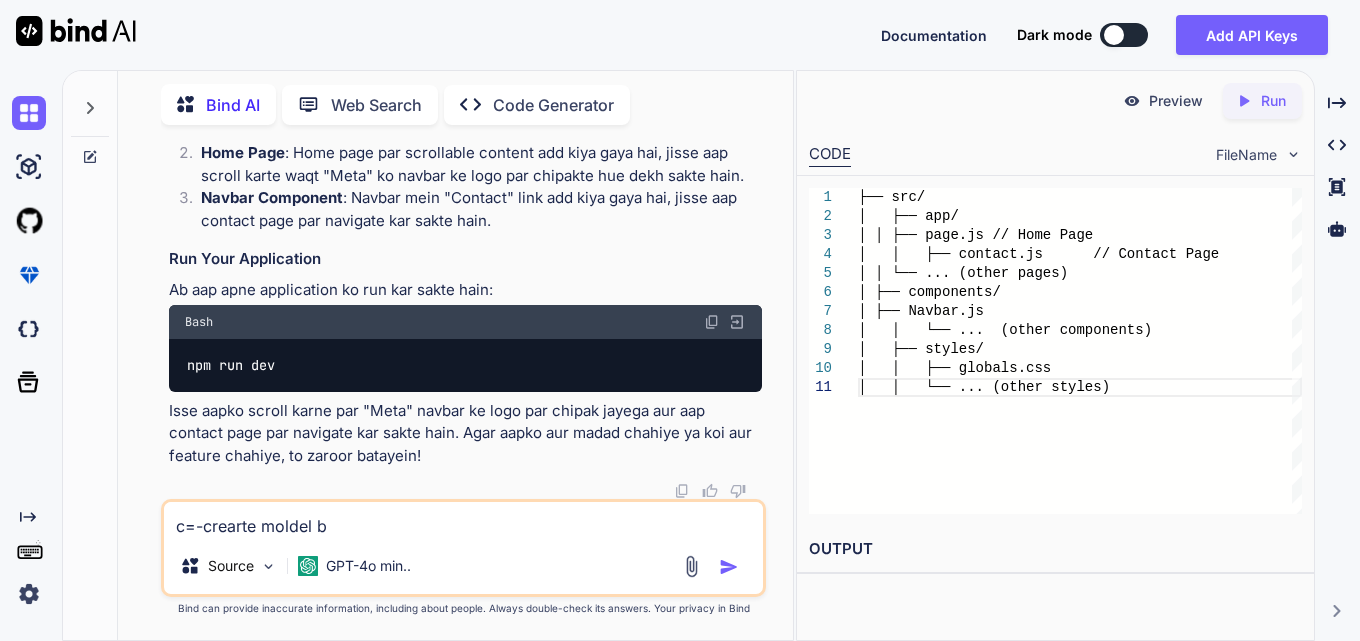 type on "x" 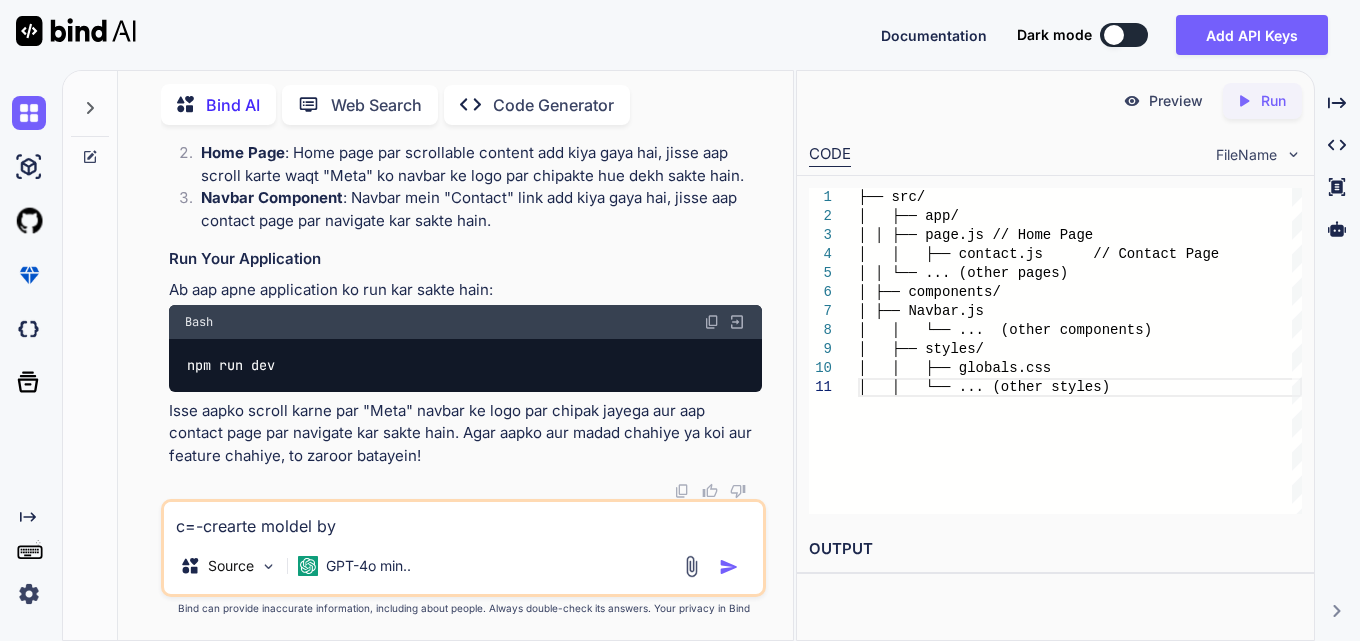type on "x" 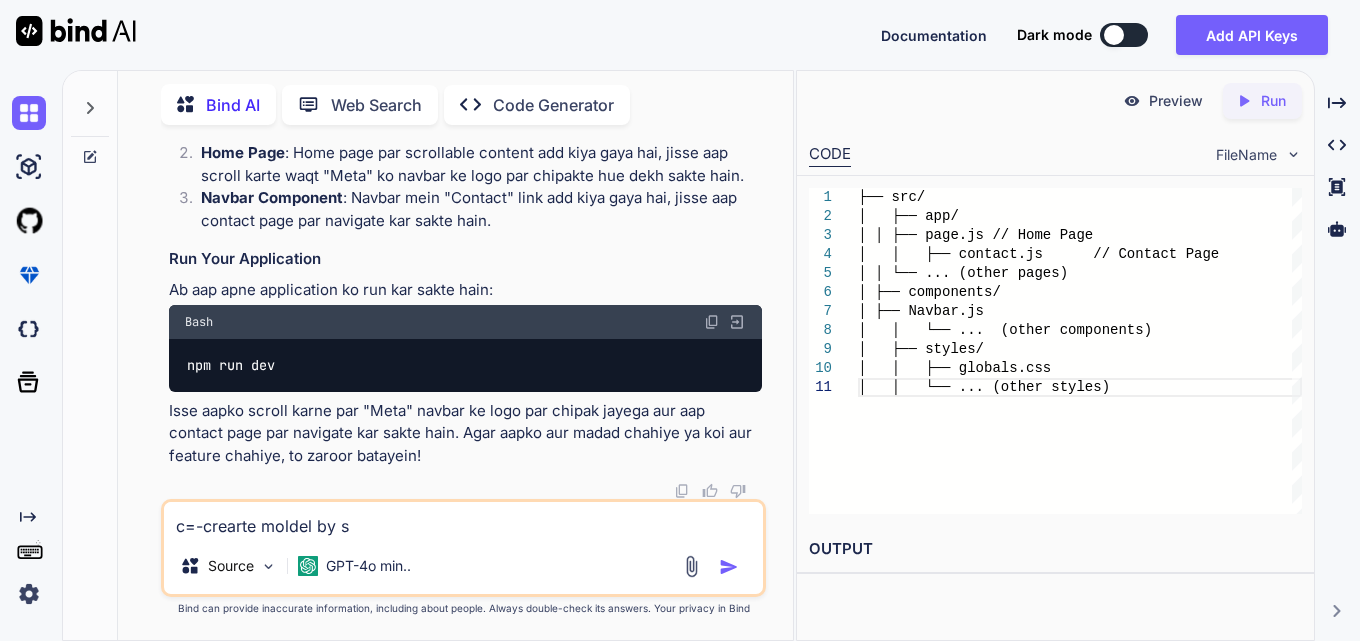 type on "x" 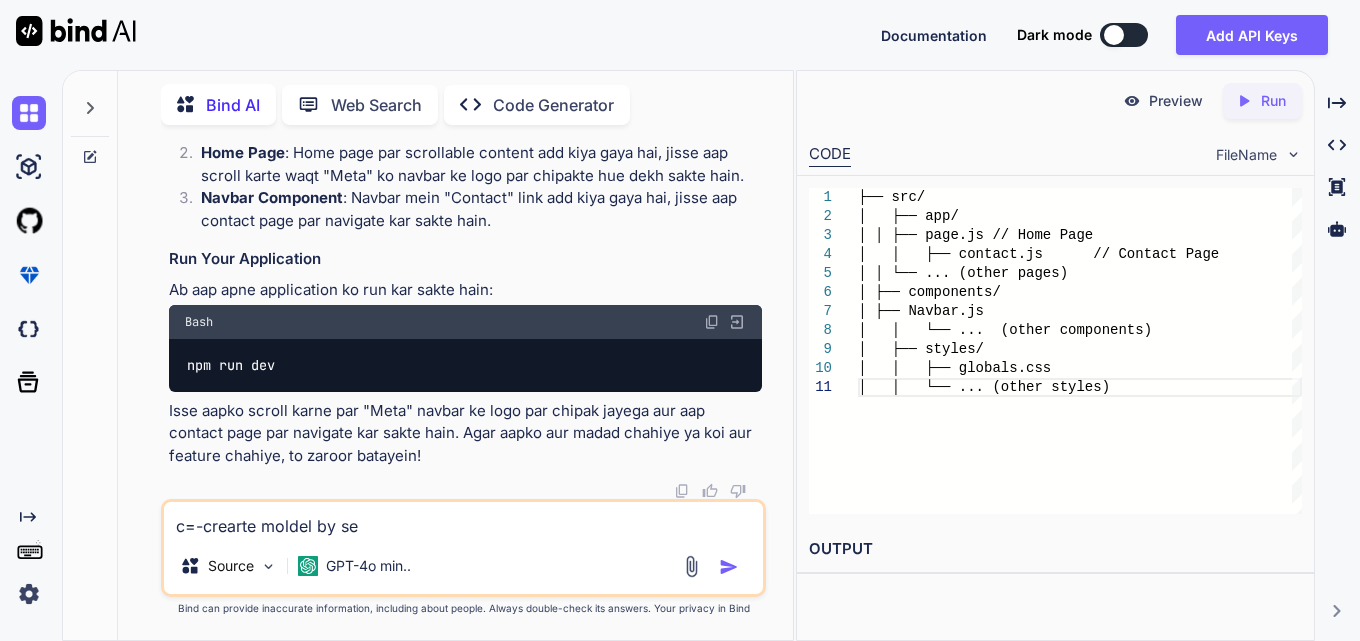 type on "x" 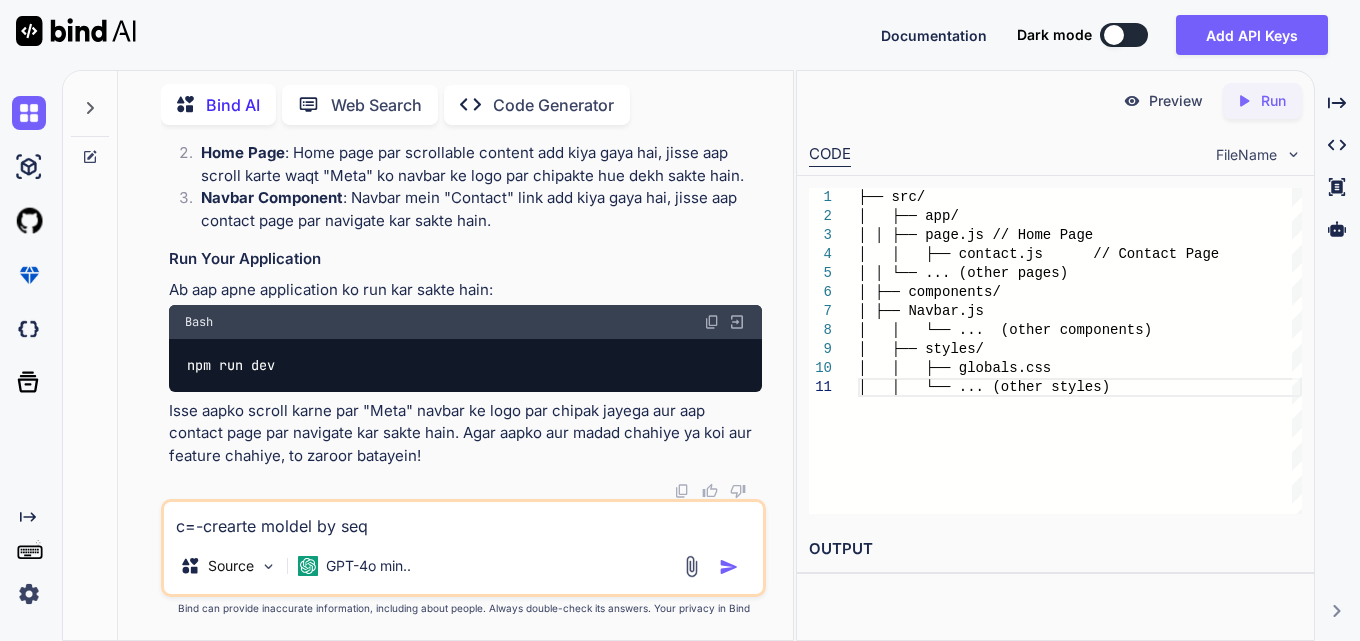 type on "x" 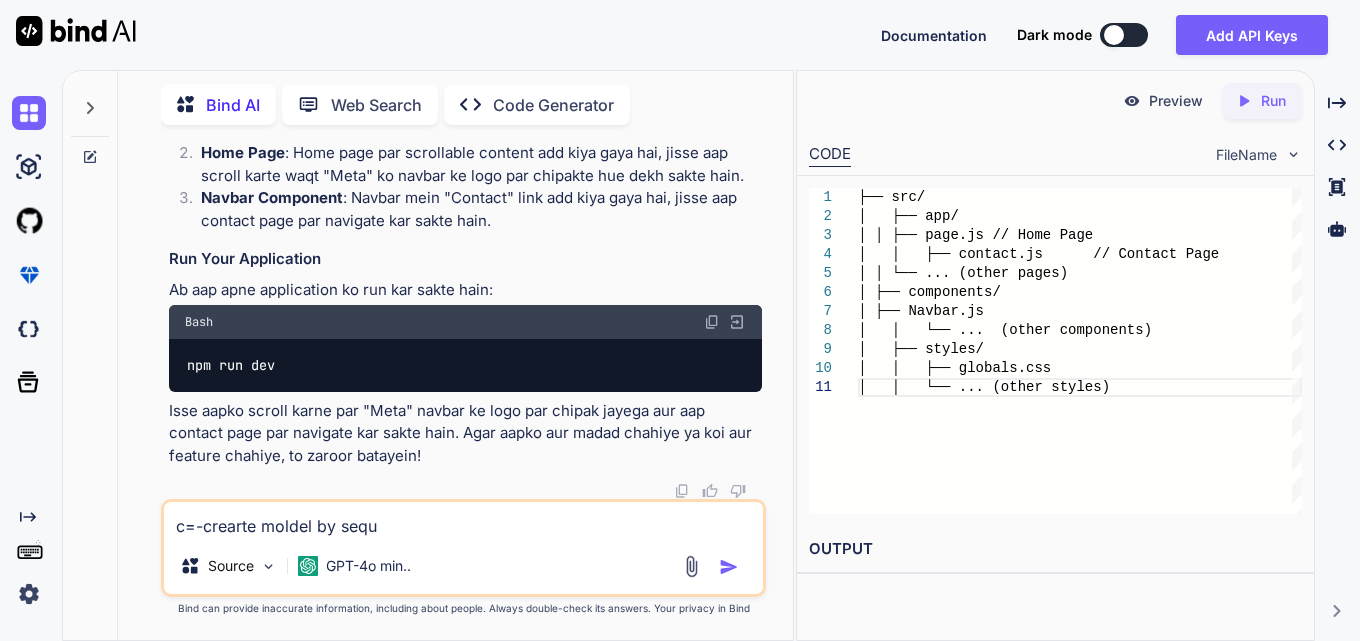 type on "x" 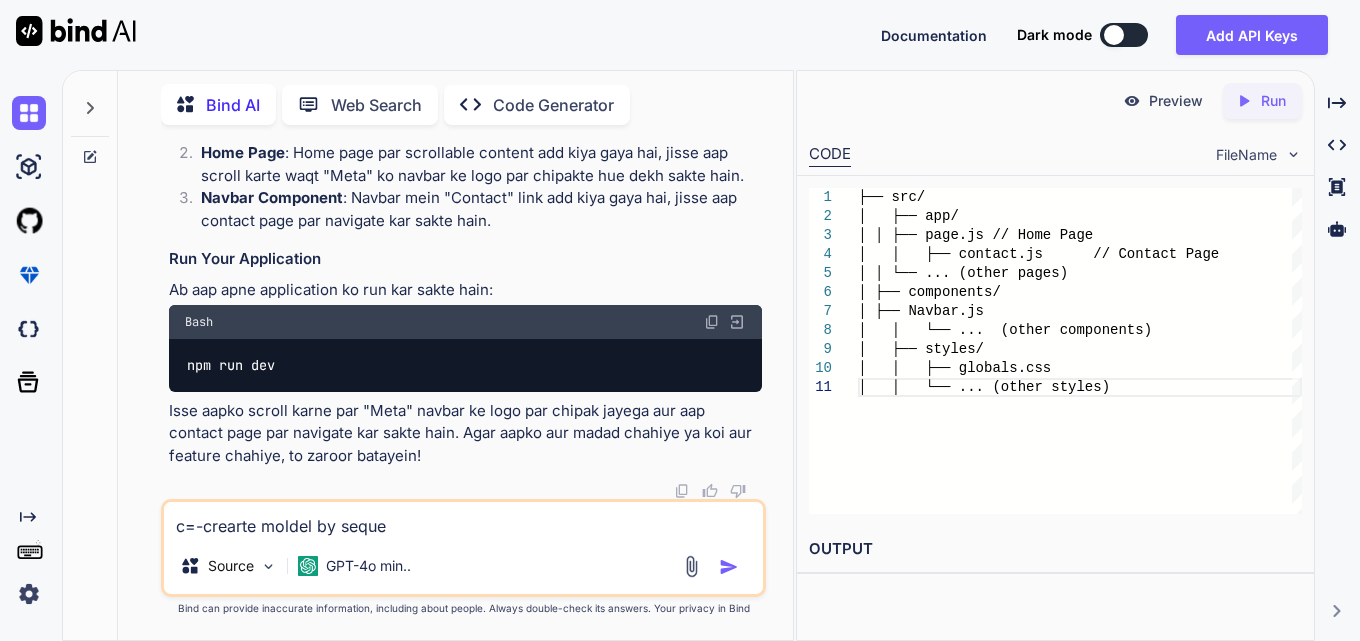 type on "x" 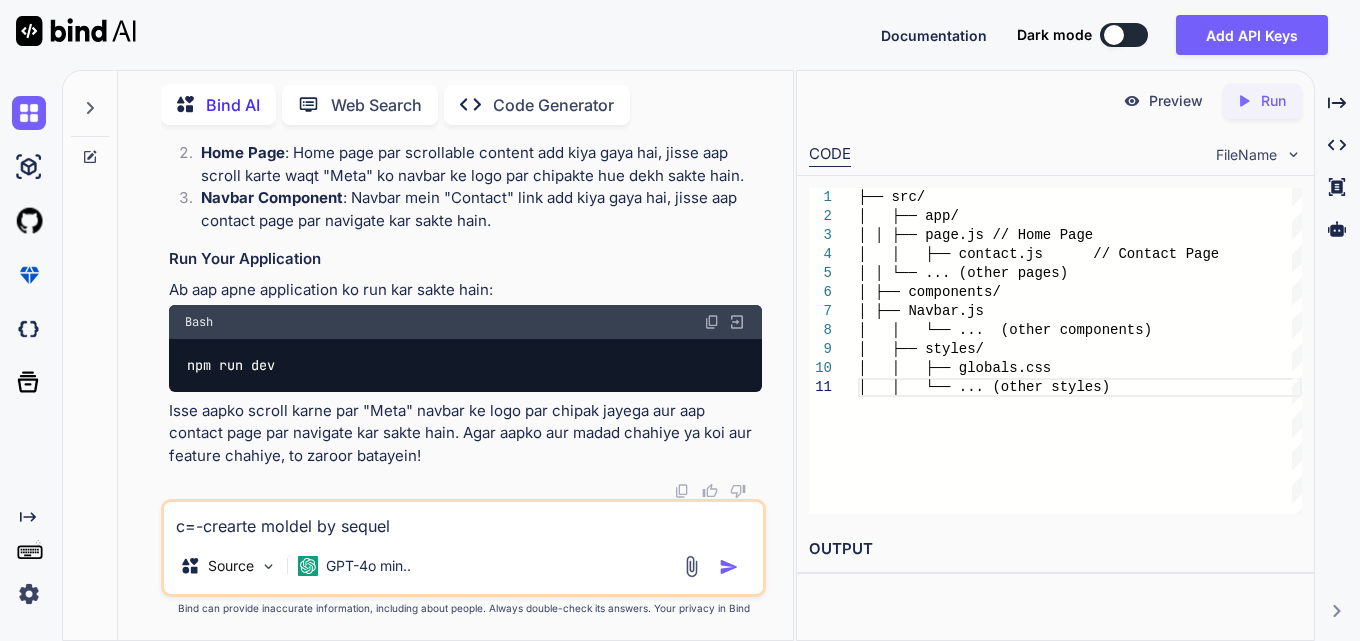 type on "x" 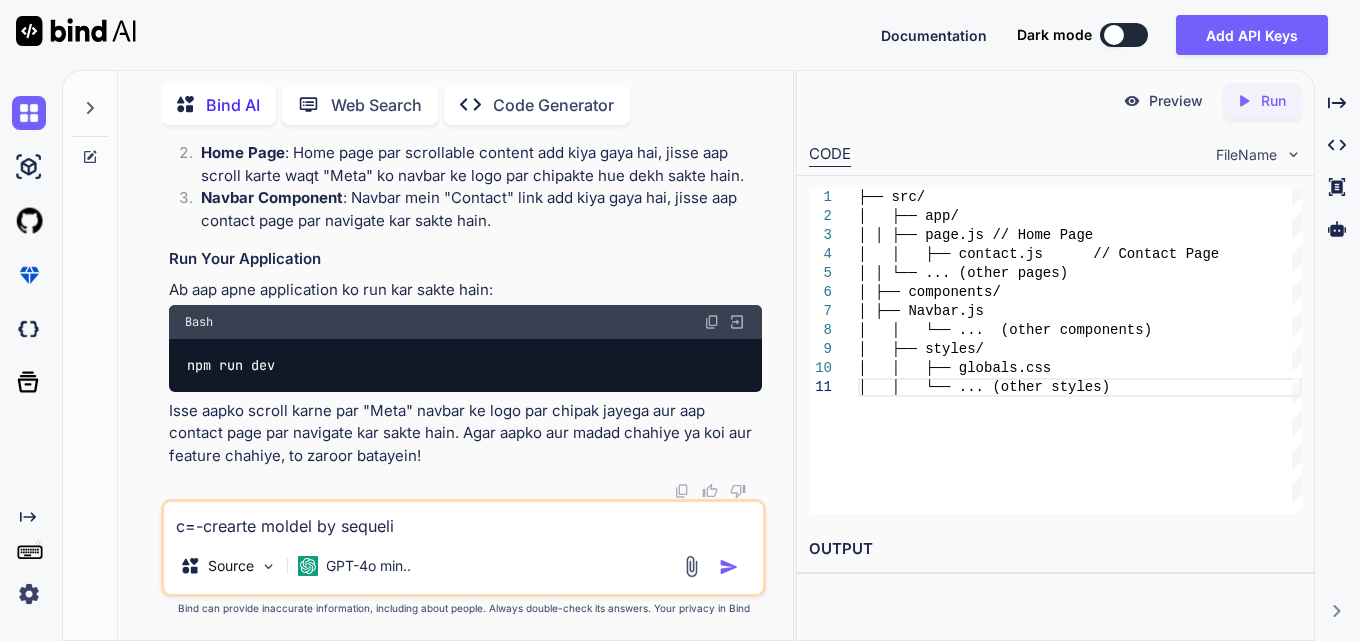 type on "x" 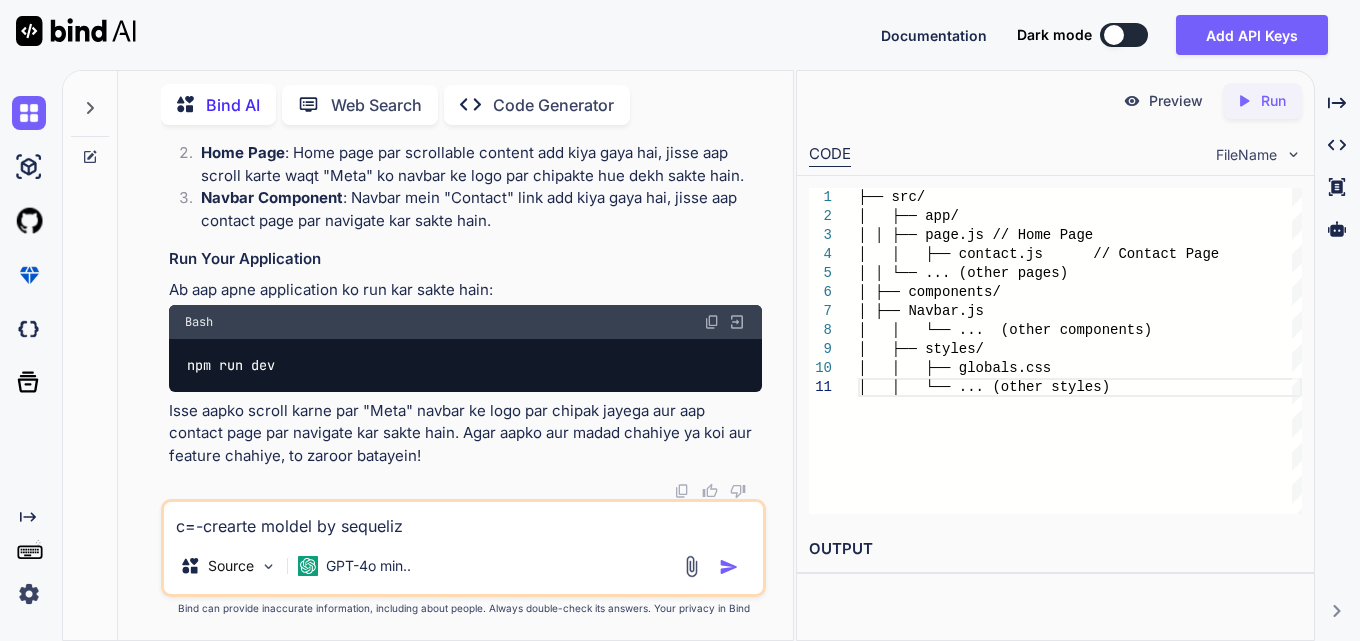 type on "x" 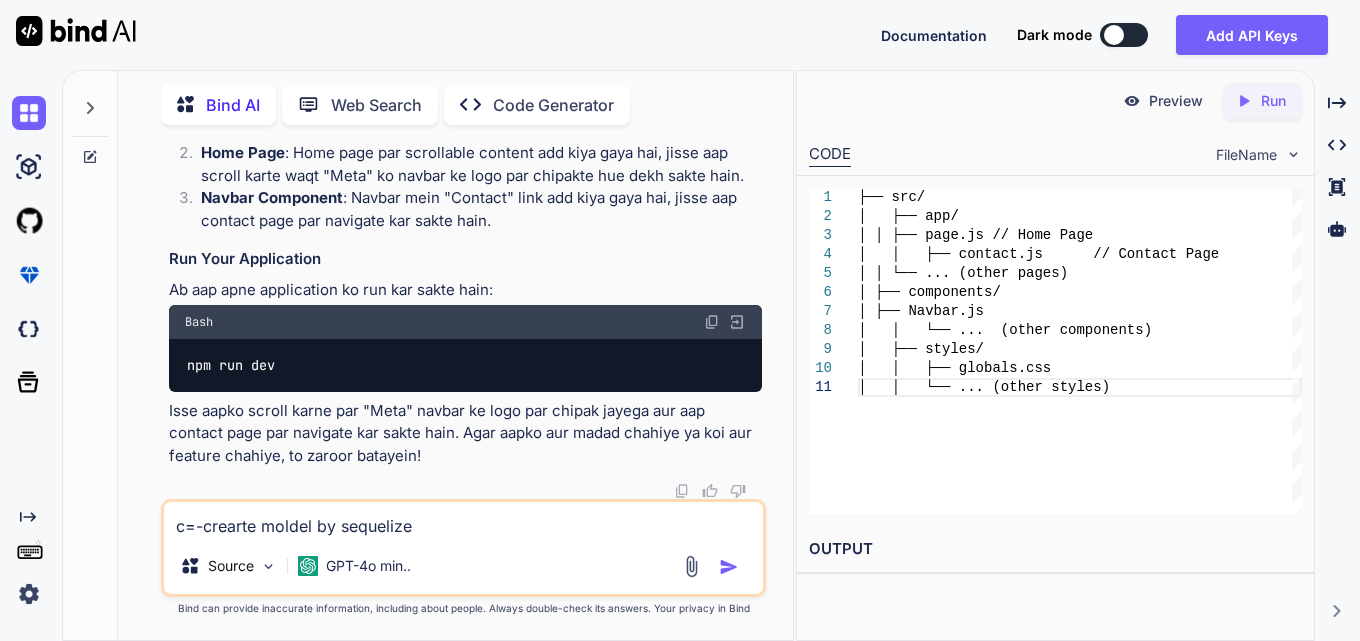 type on "x" 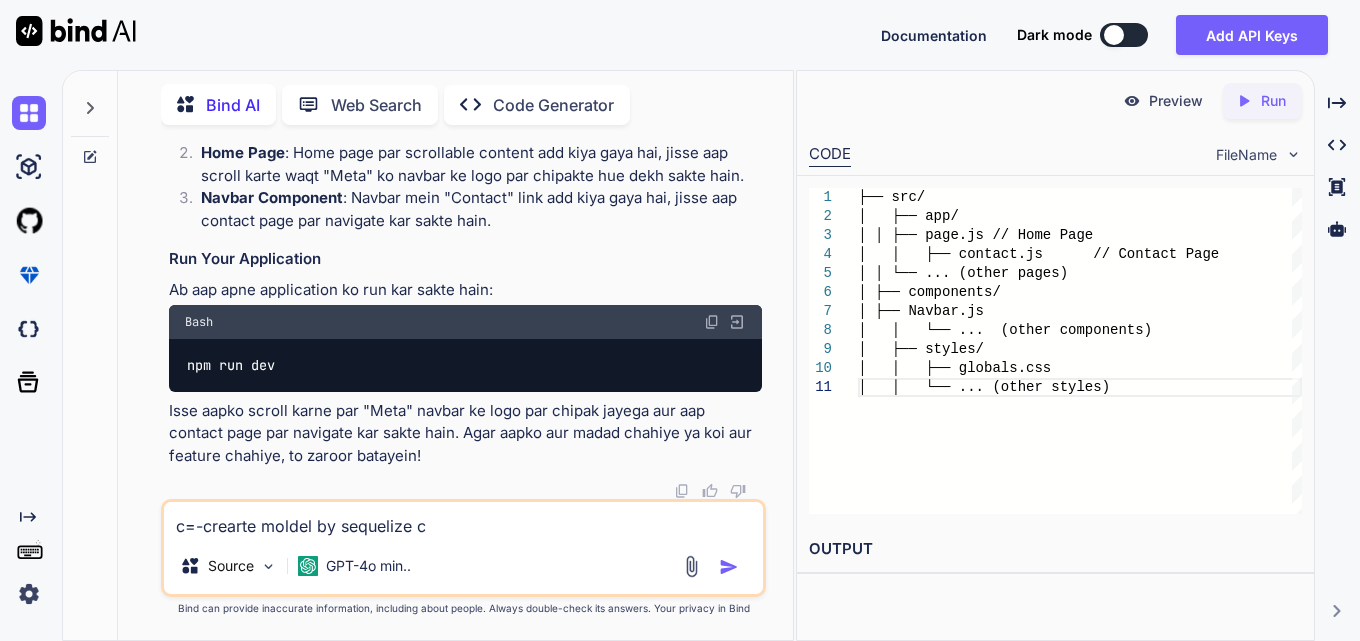 type on "x" 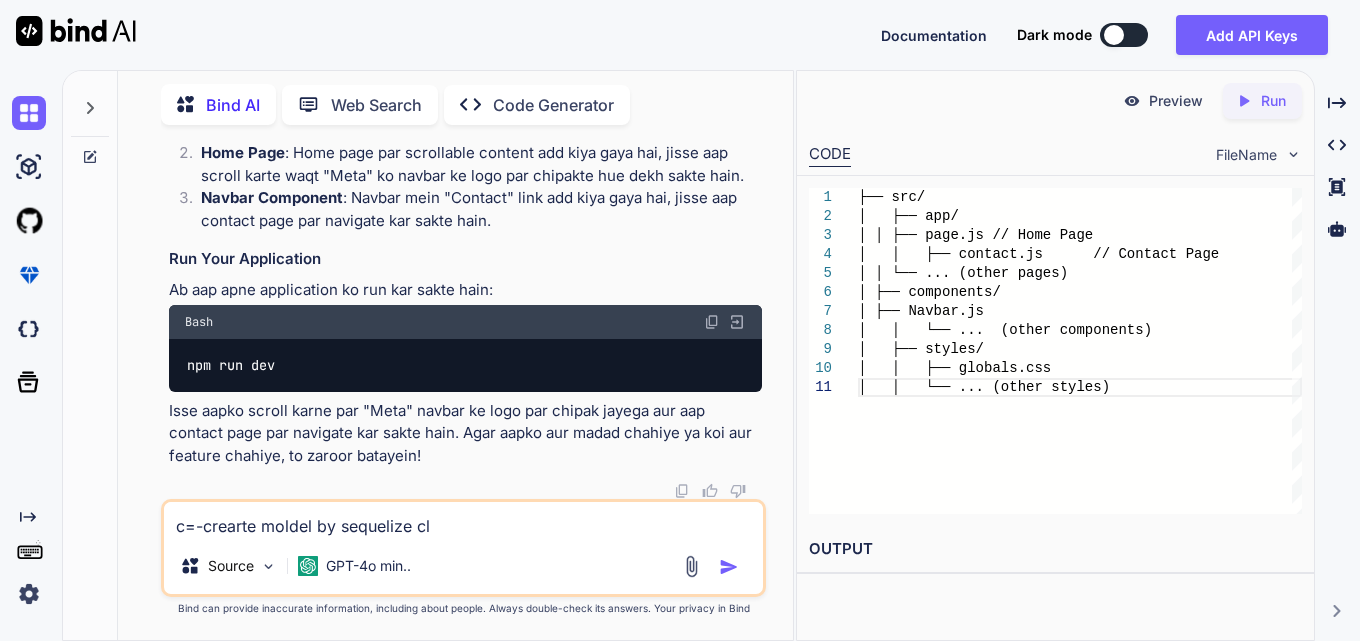 type on "x" 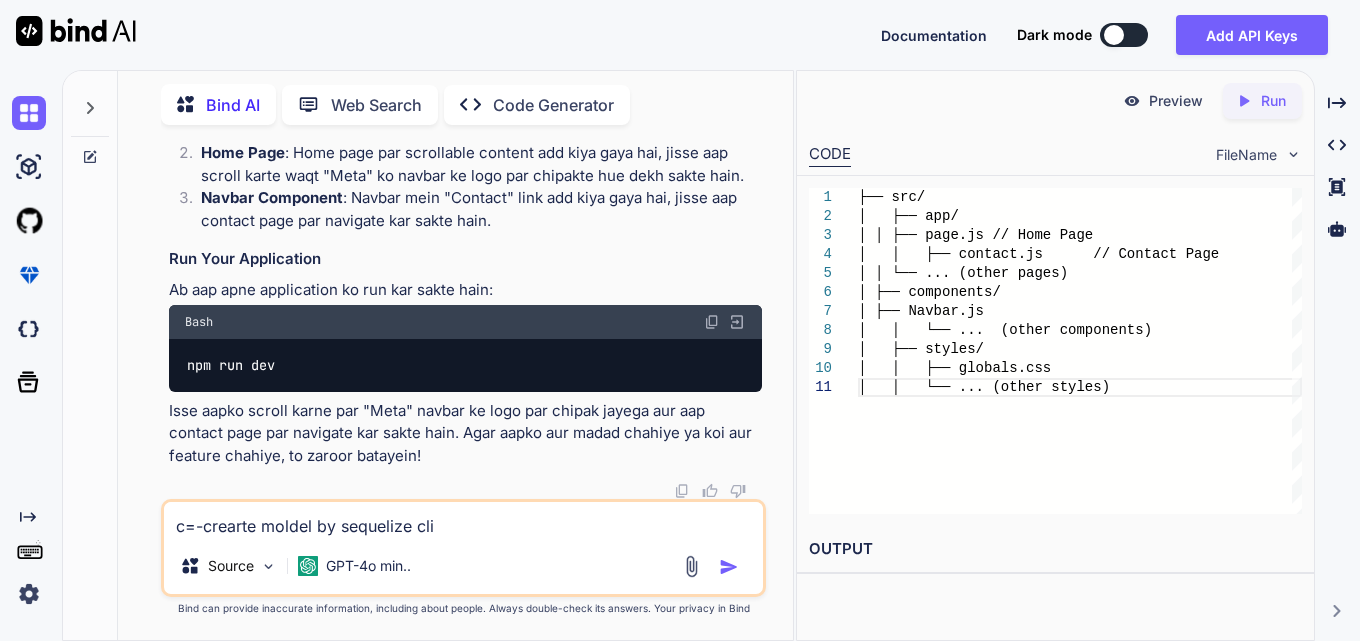 type on "x" 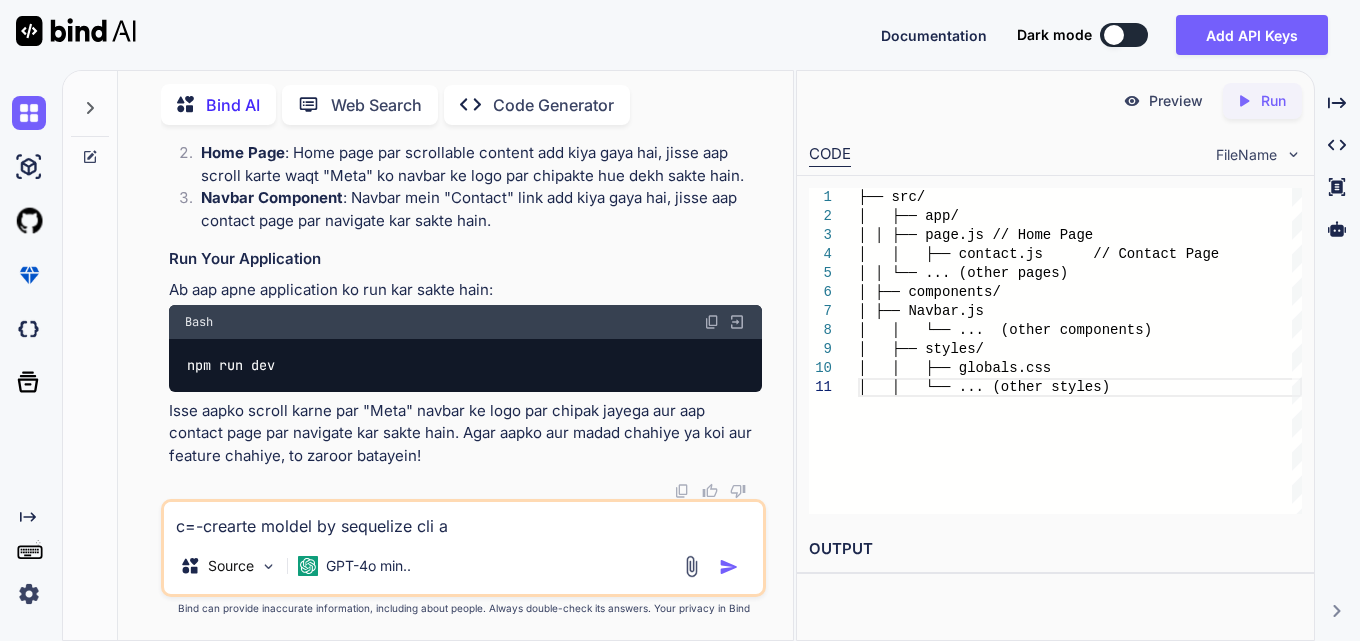 type on "x" 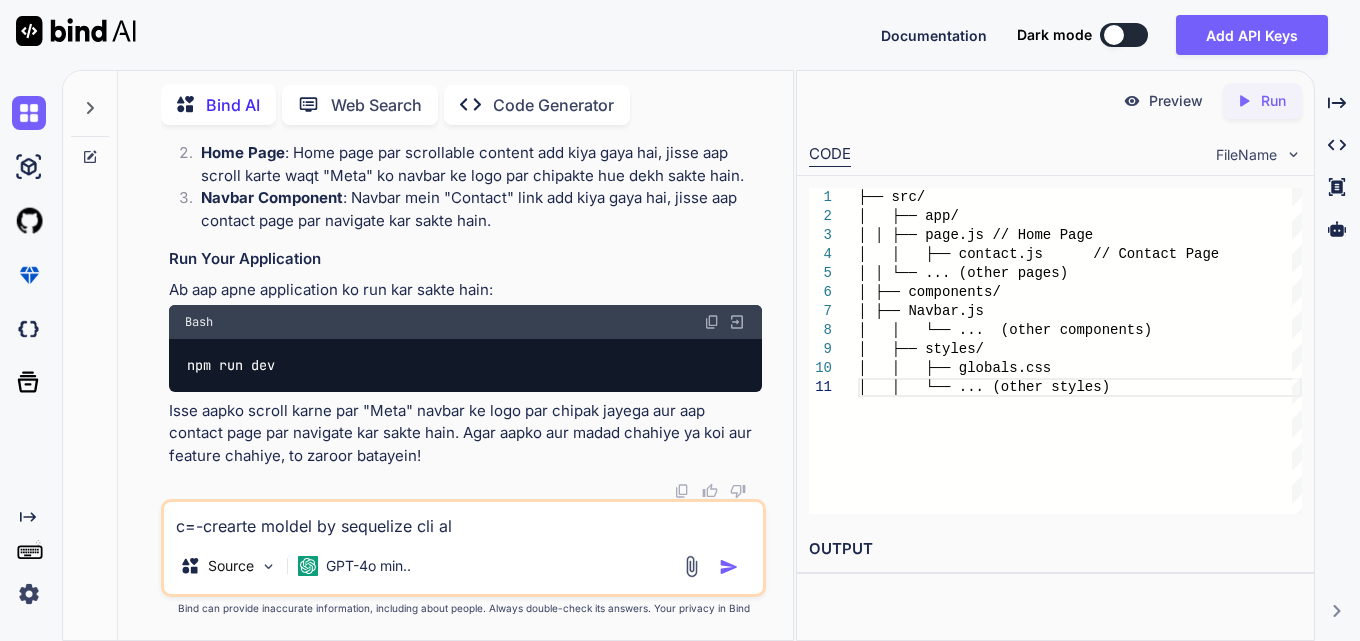 type on "x" 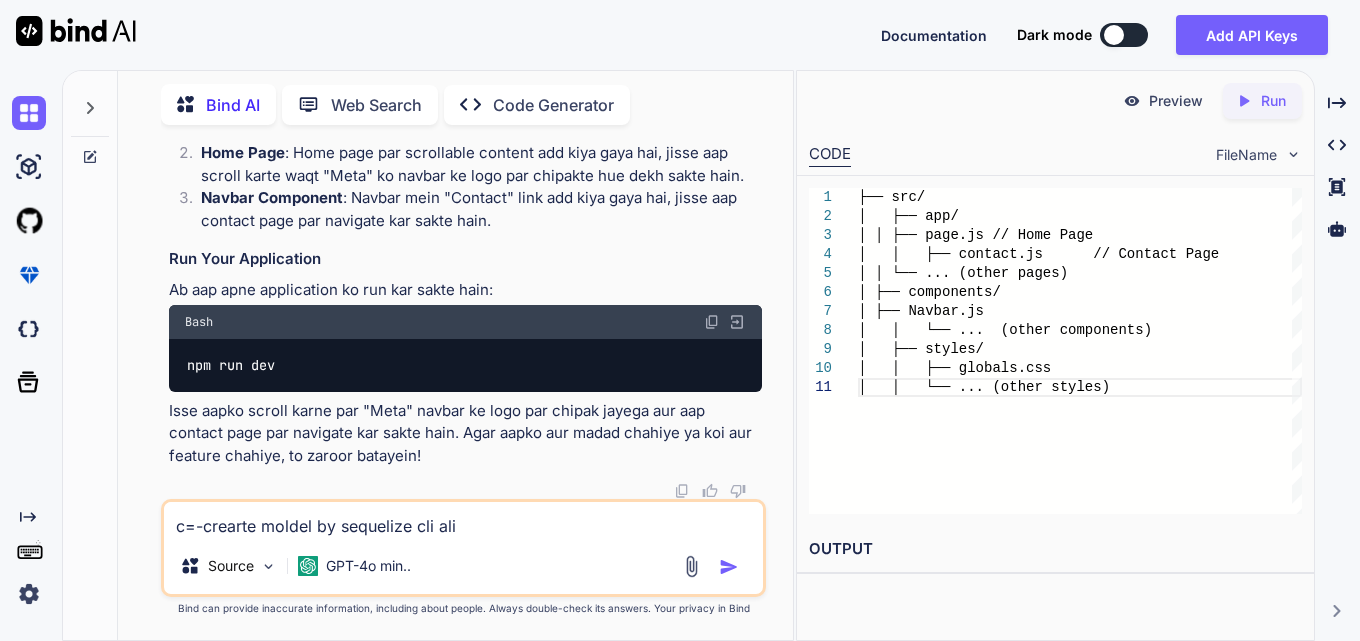 type on "x" 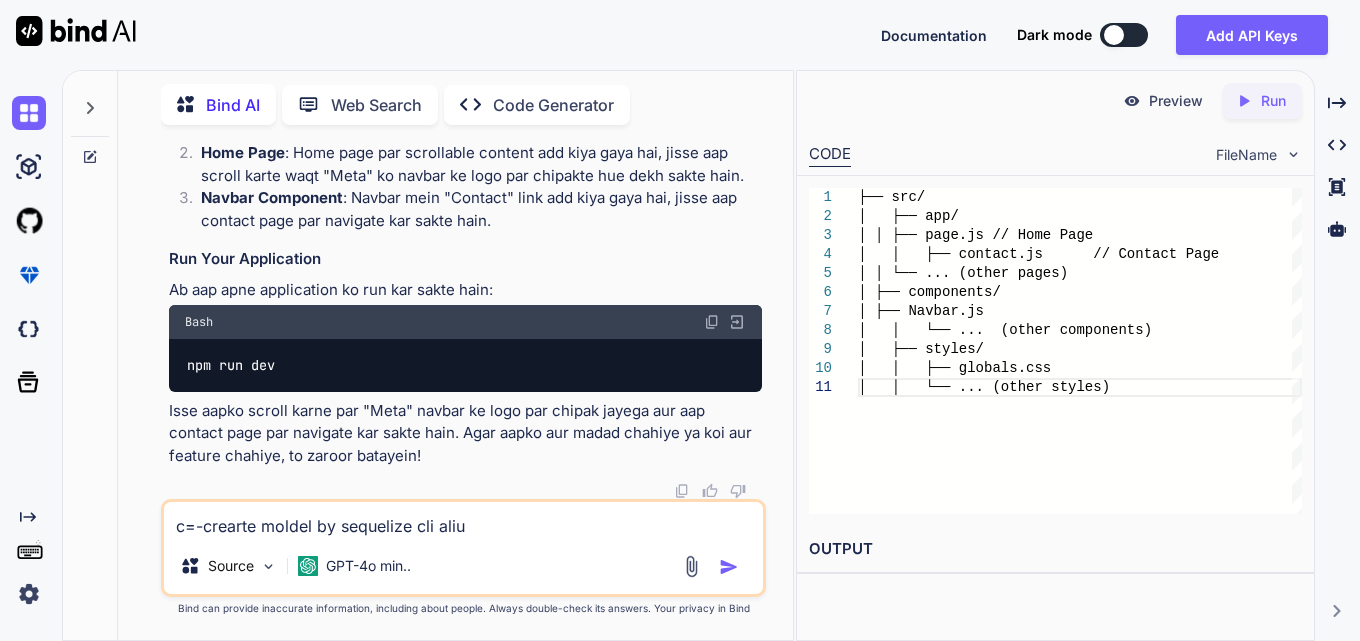 type on "x" 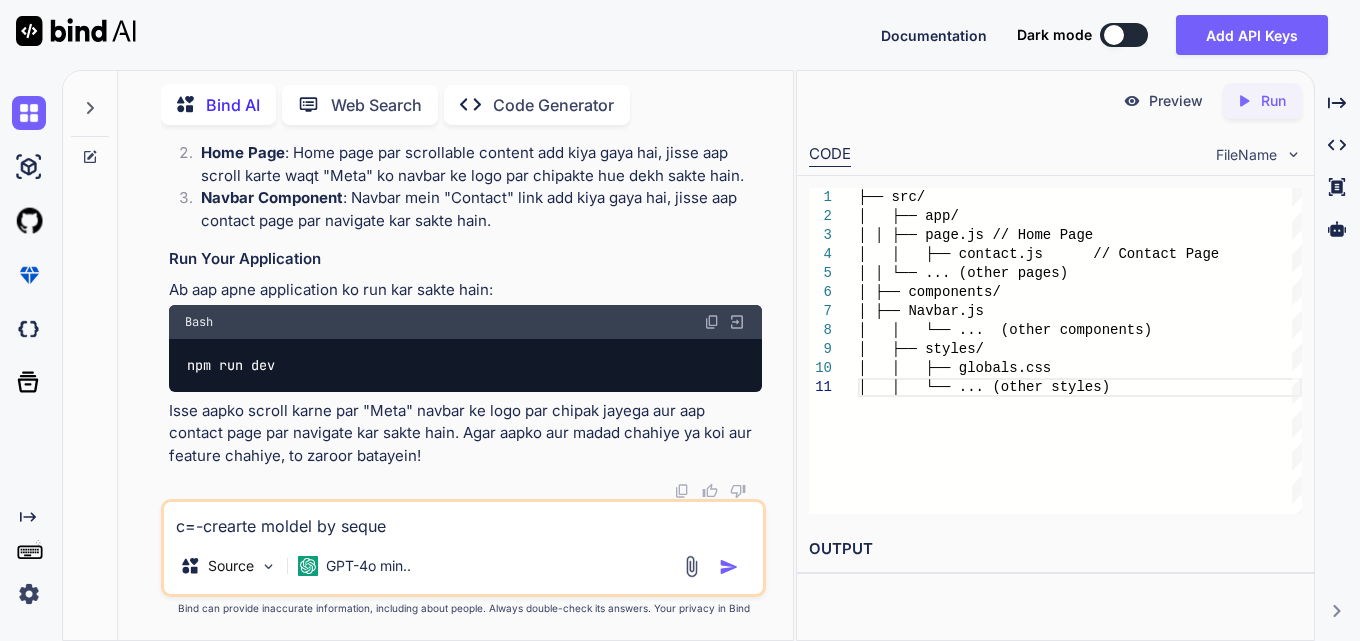 type on "x" 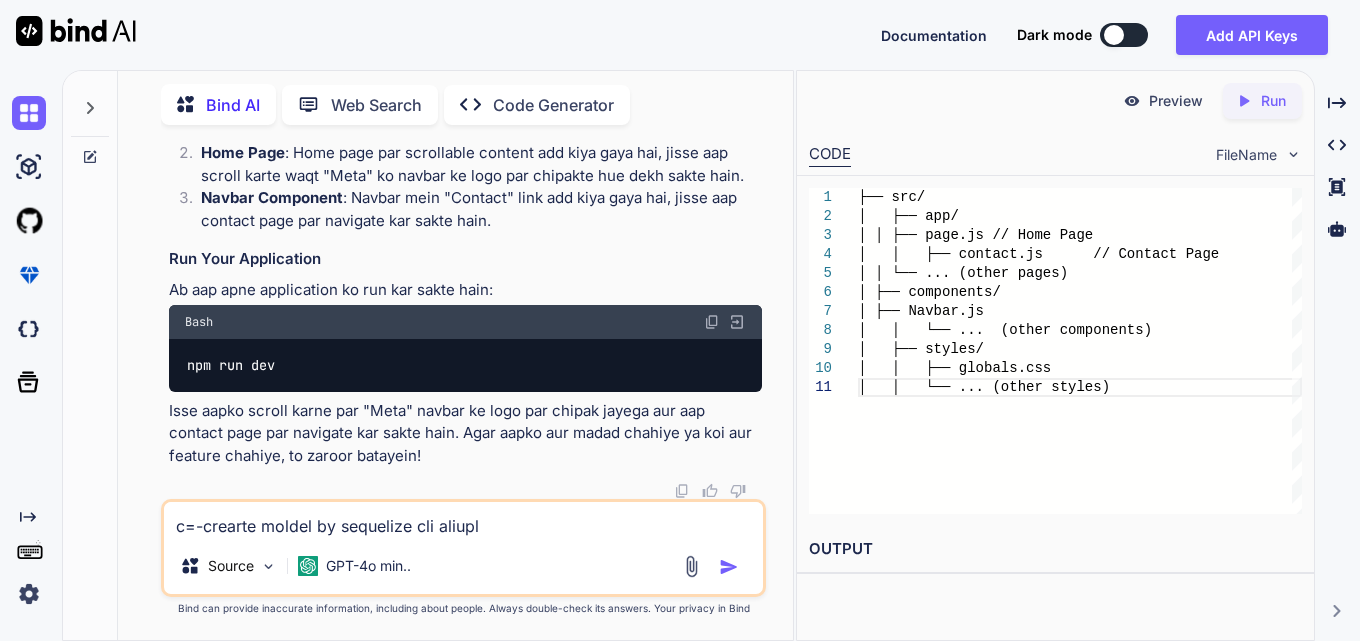 type on "c=-crearte moldel by sequelize cli aliupla" 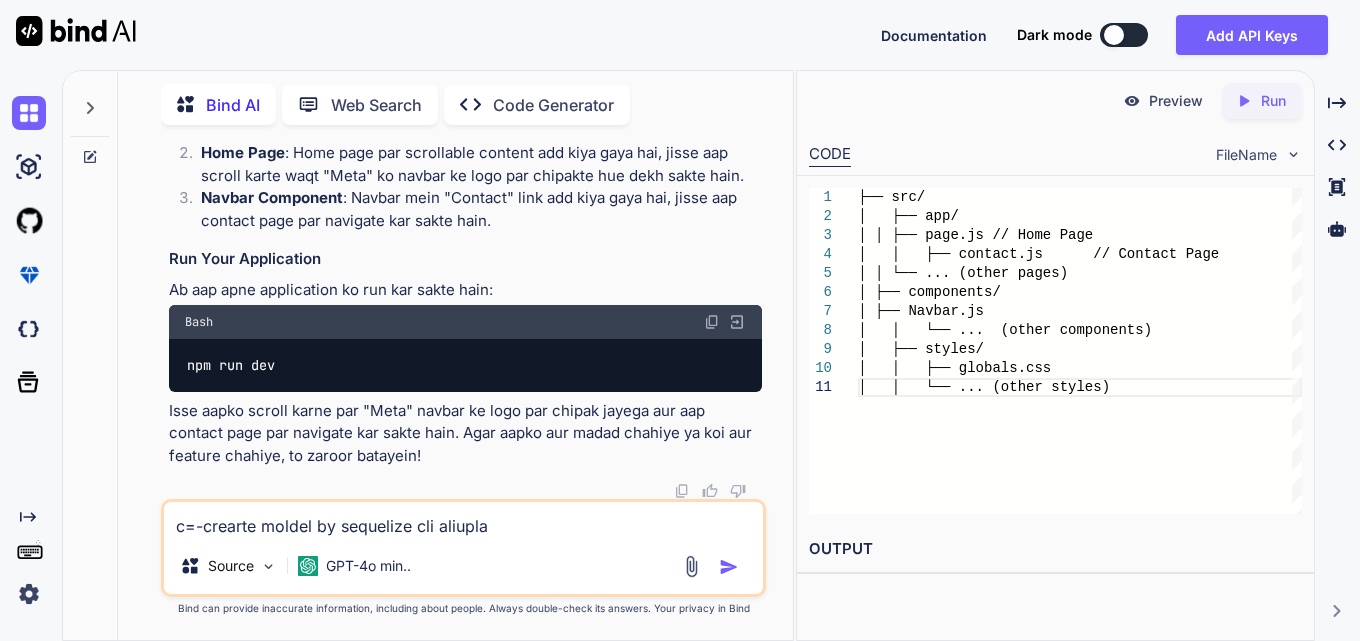 type on "x" 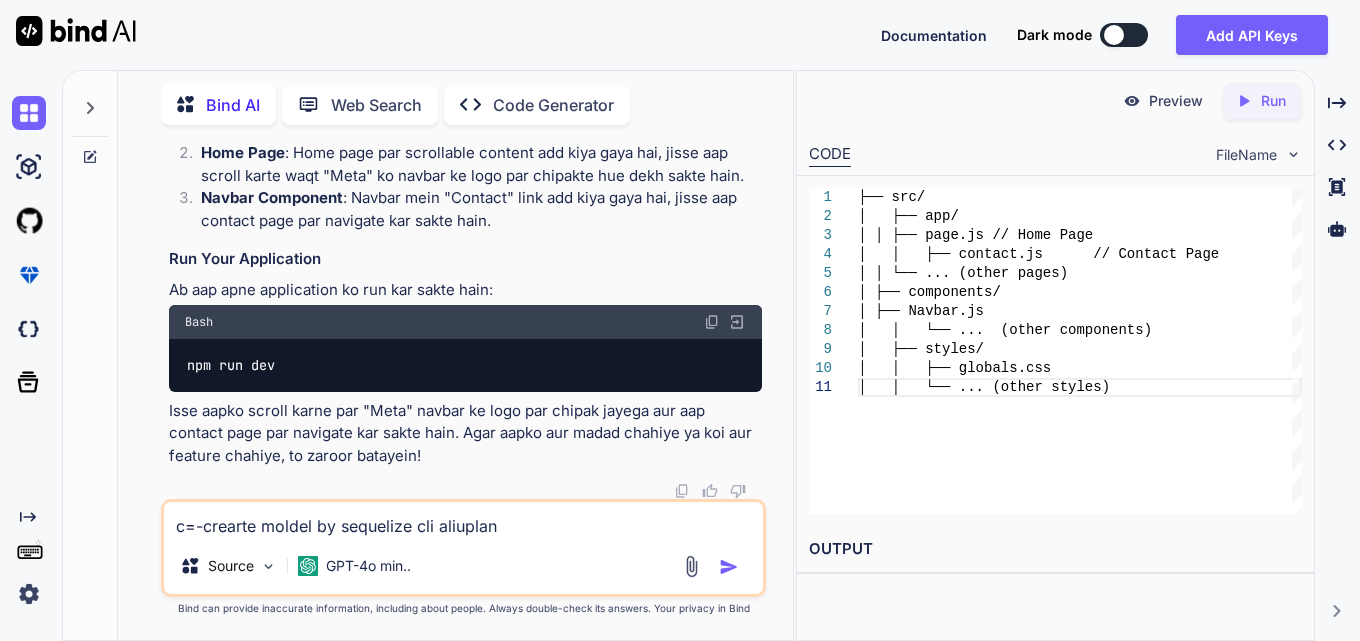 type on "x" 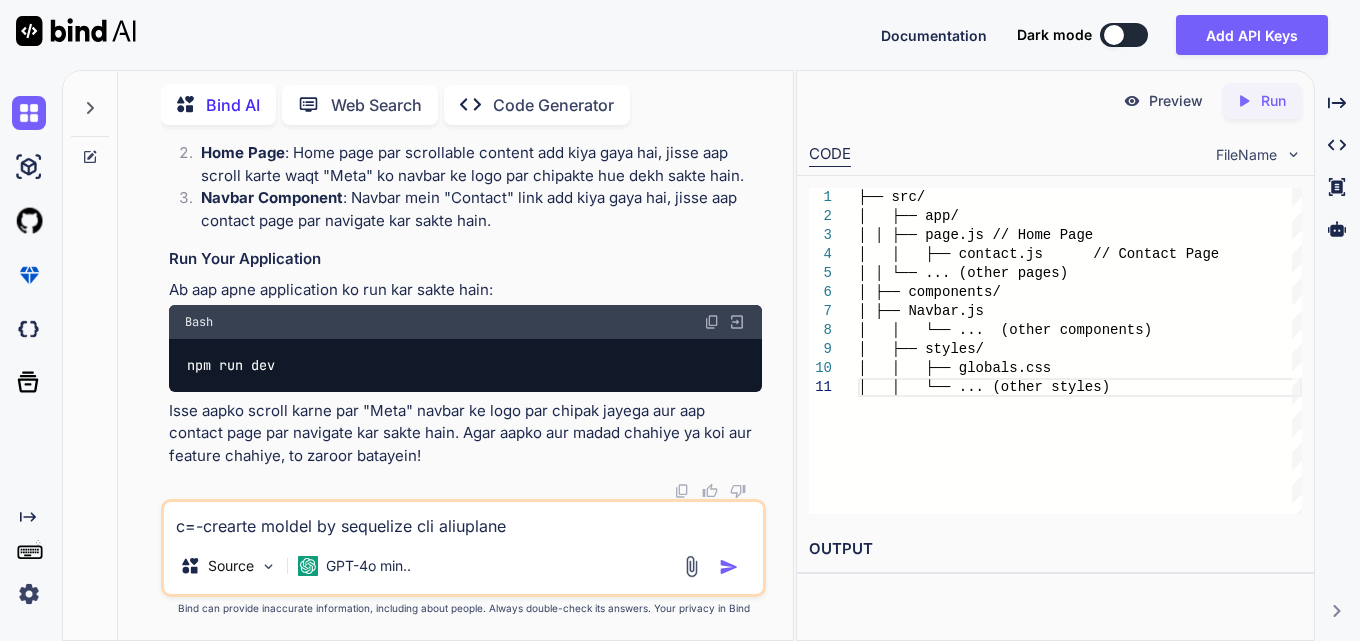 type on "x" 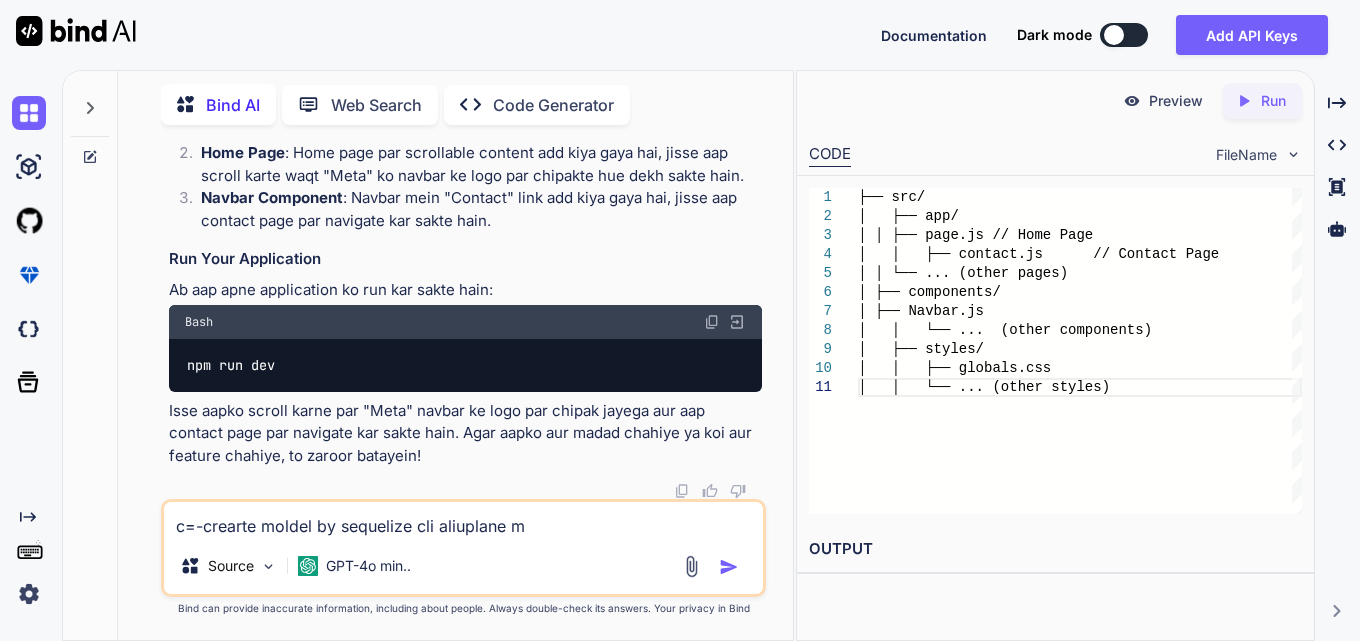 type on "x" 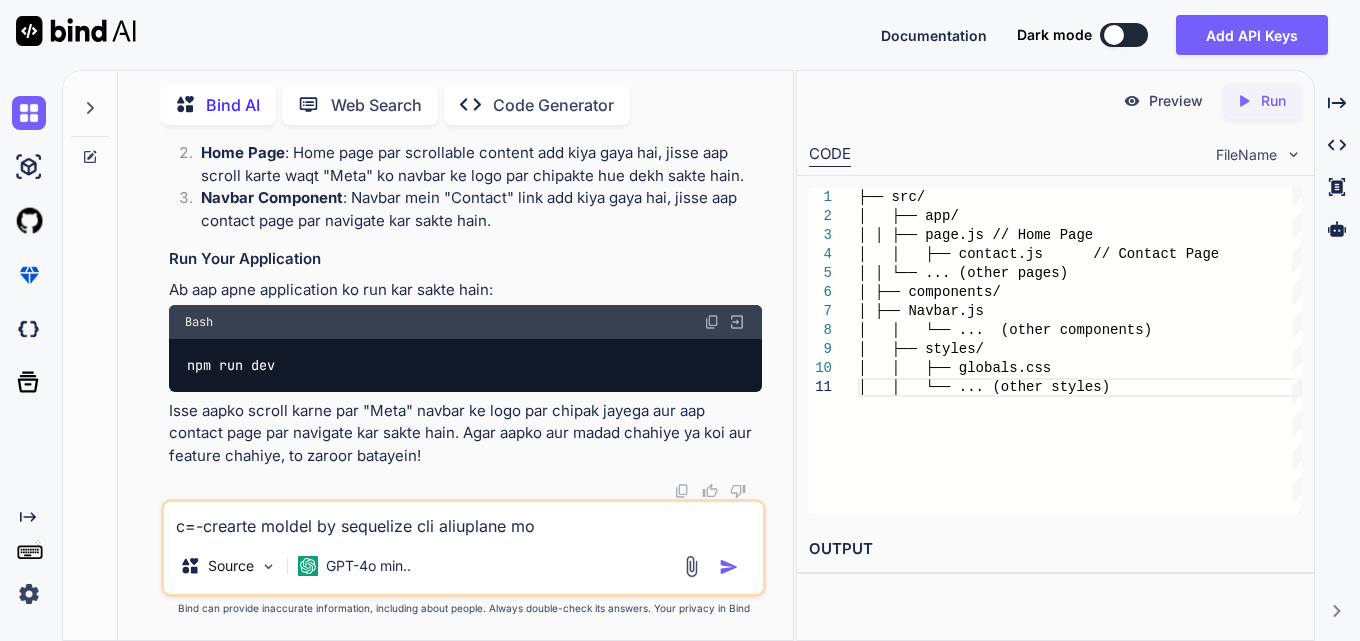 type on "x" 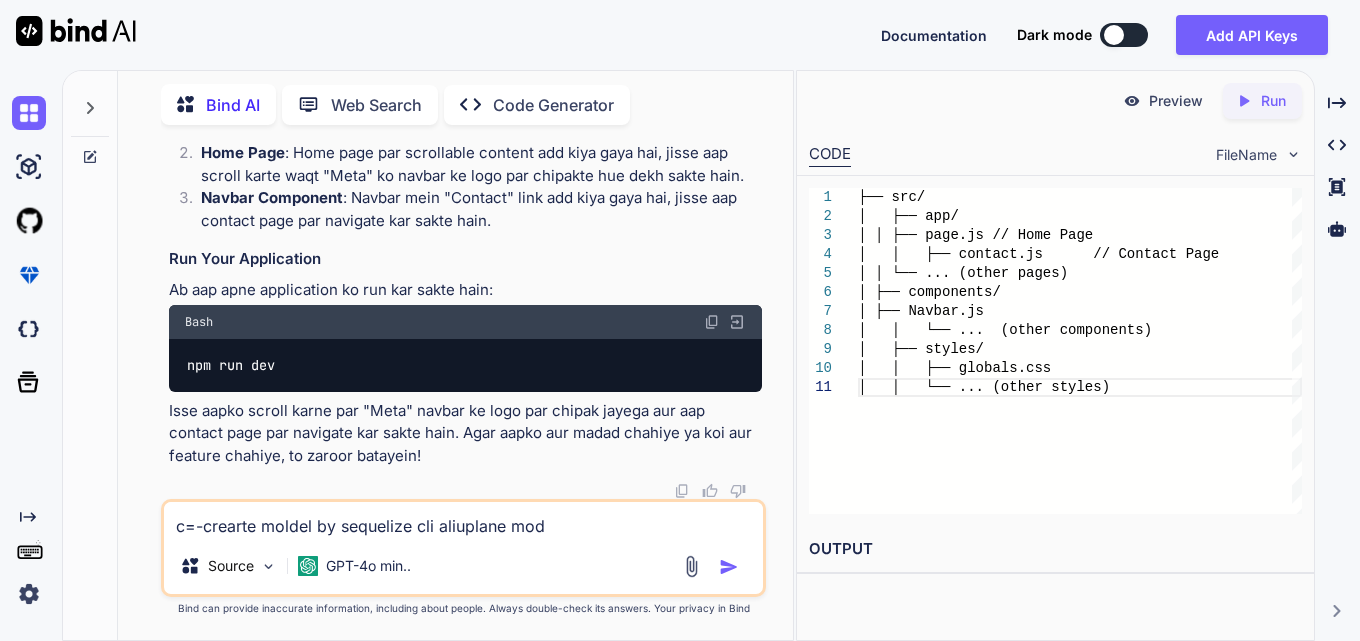type on "x" 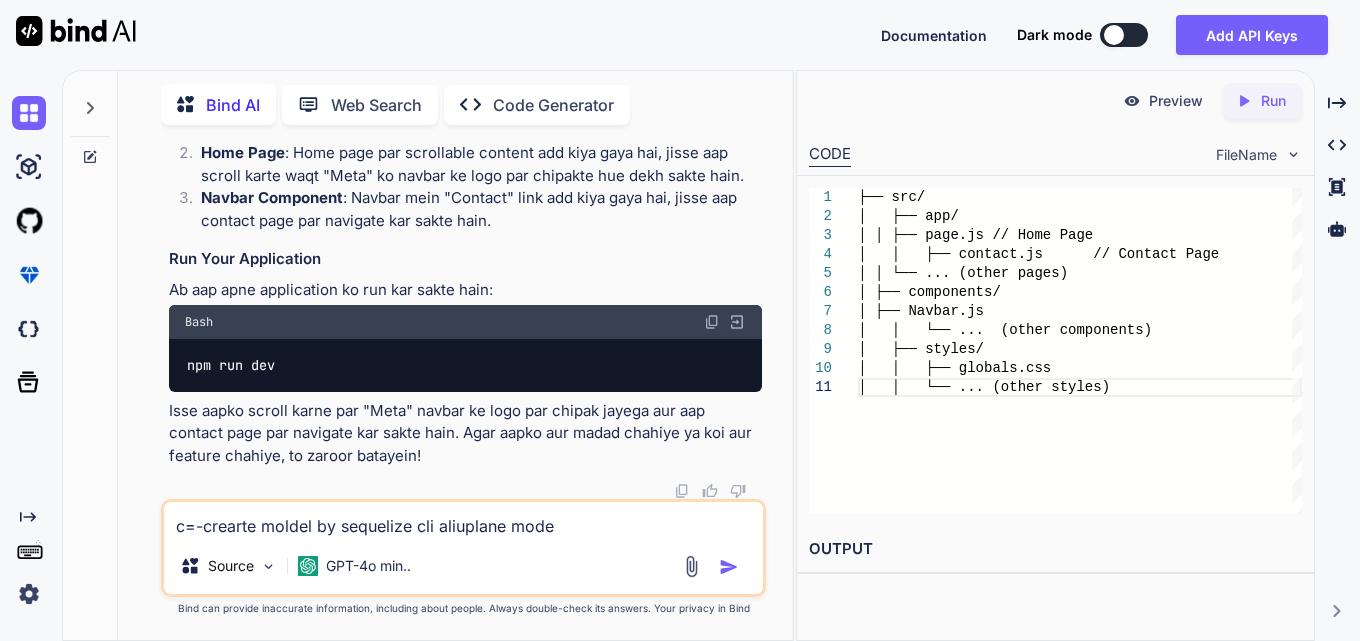type on "x" 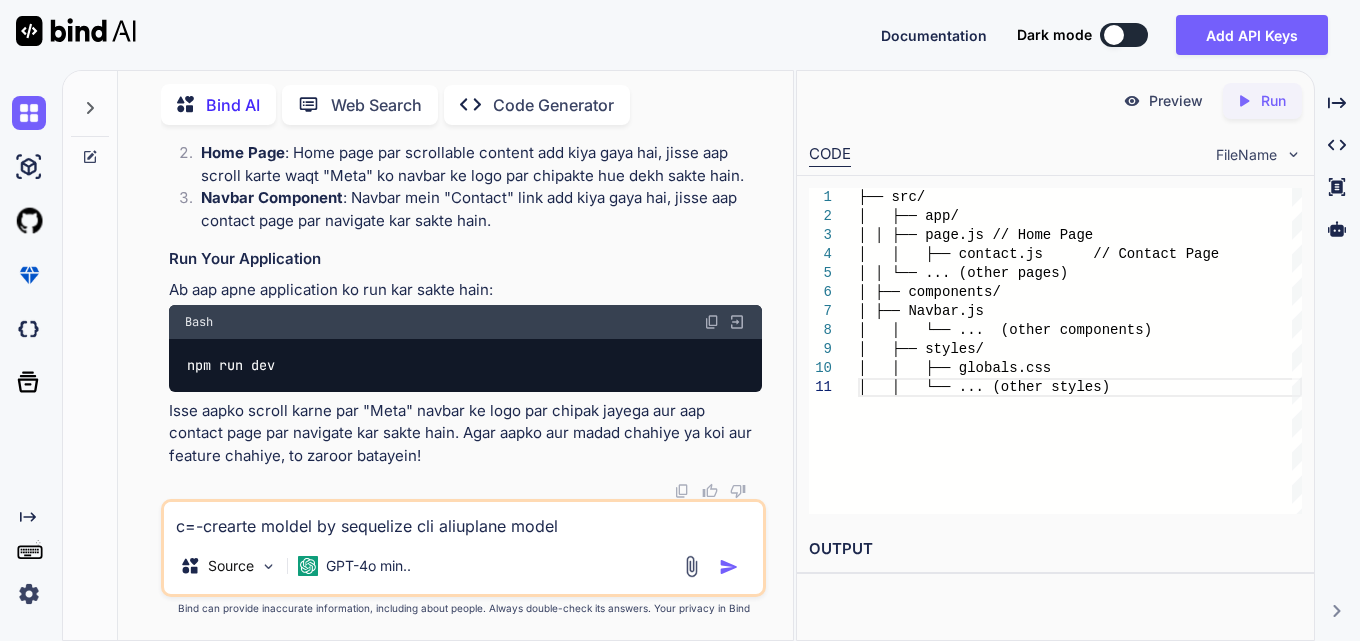 type on "x" 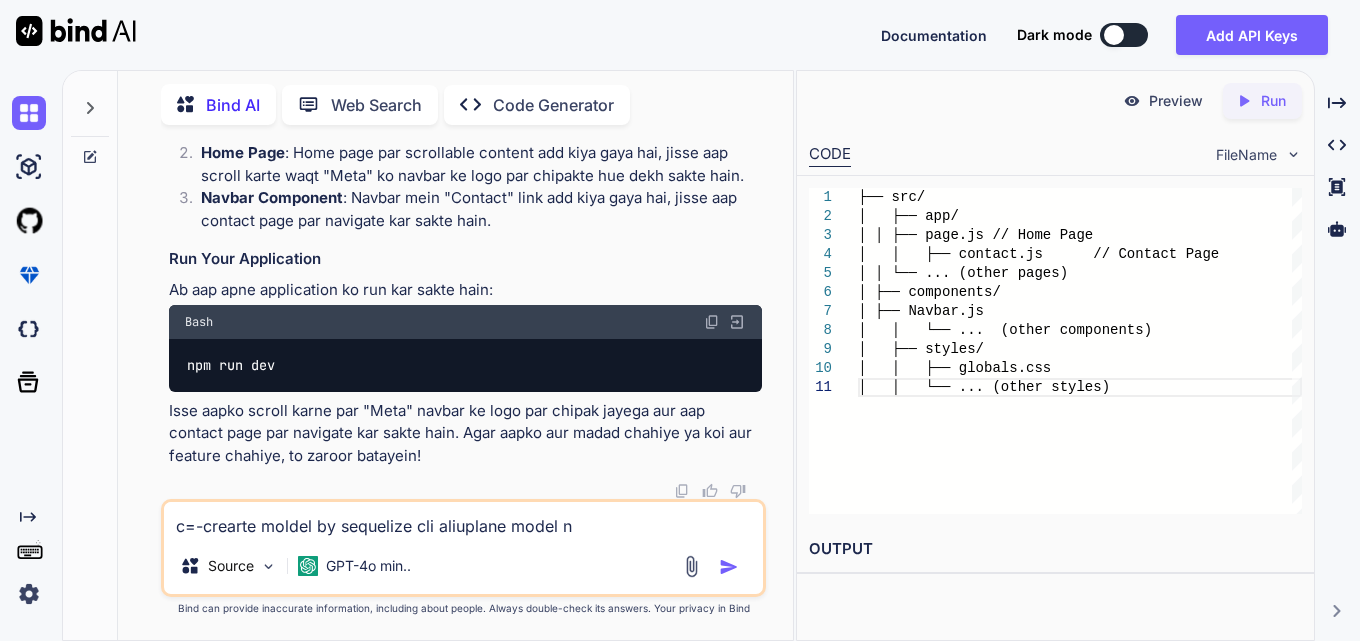type on "x" 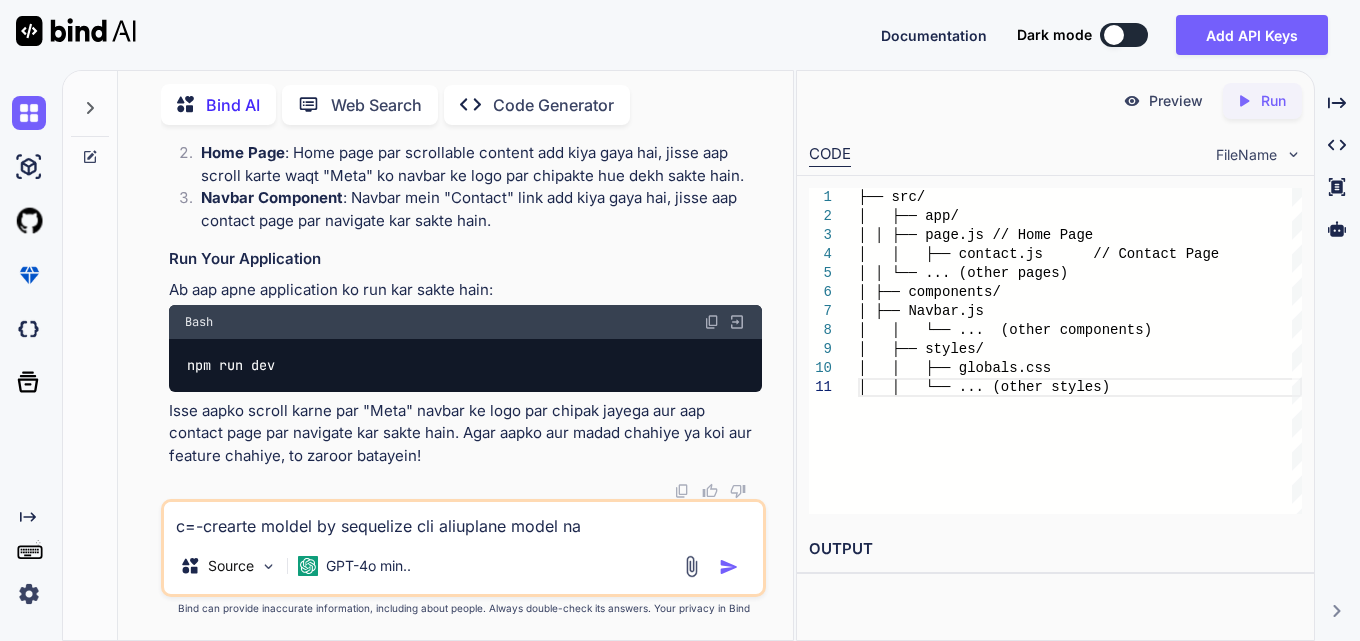 type on "x" 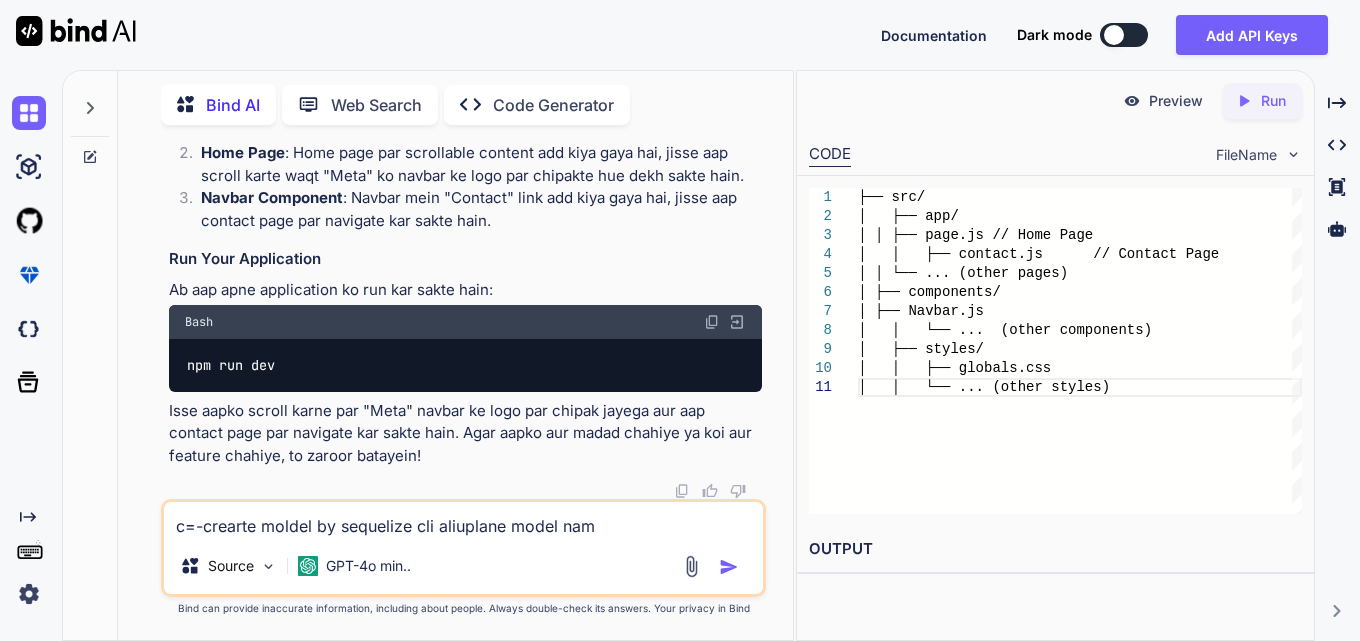 type on "x" 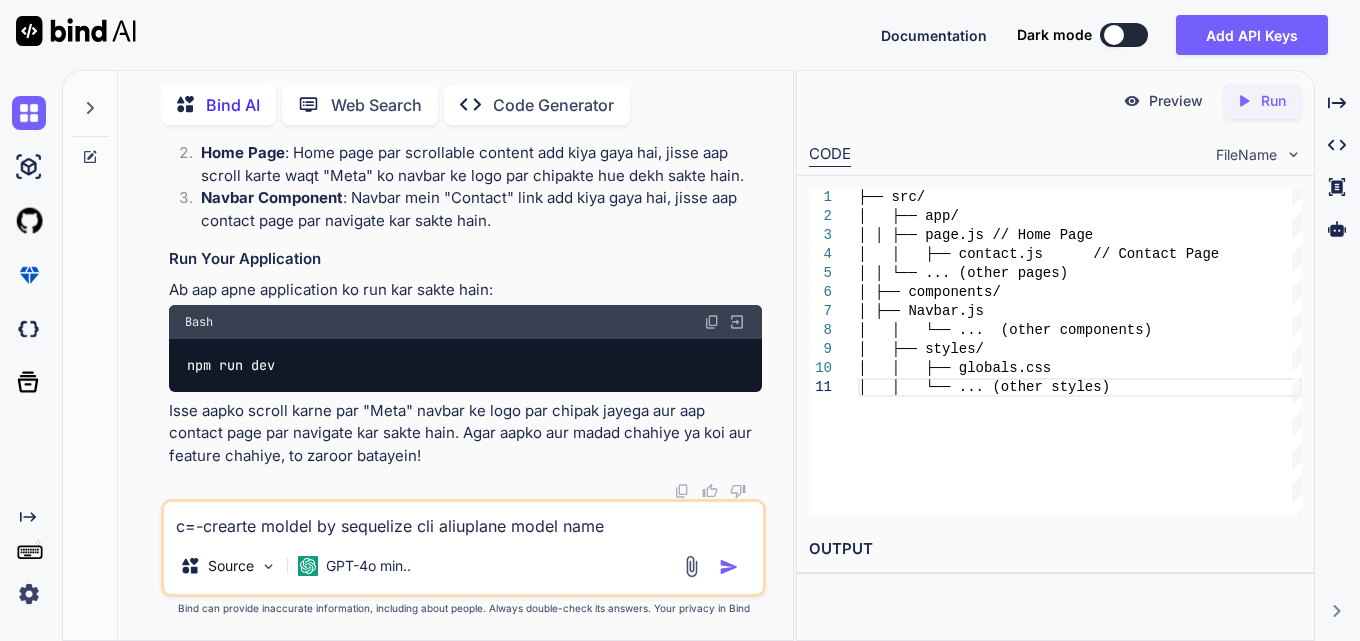 type on "x" 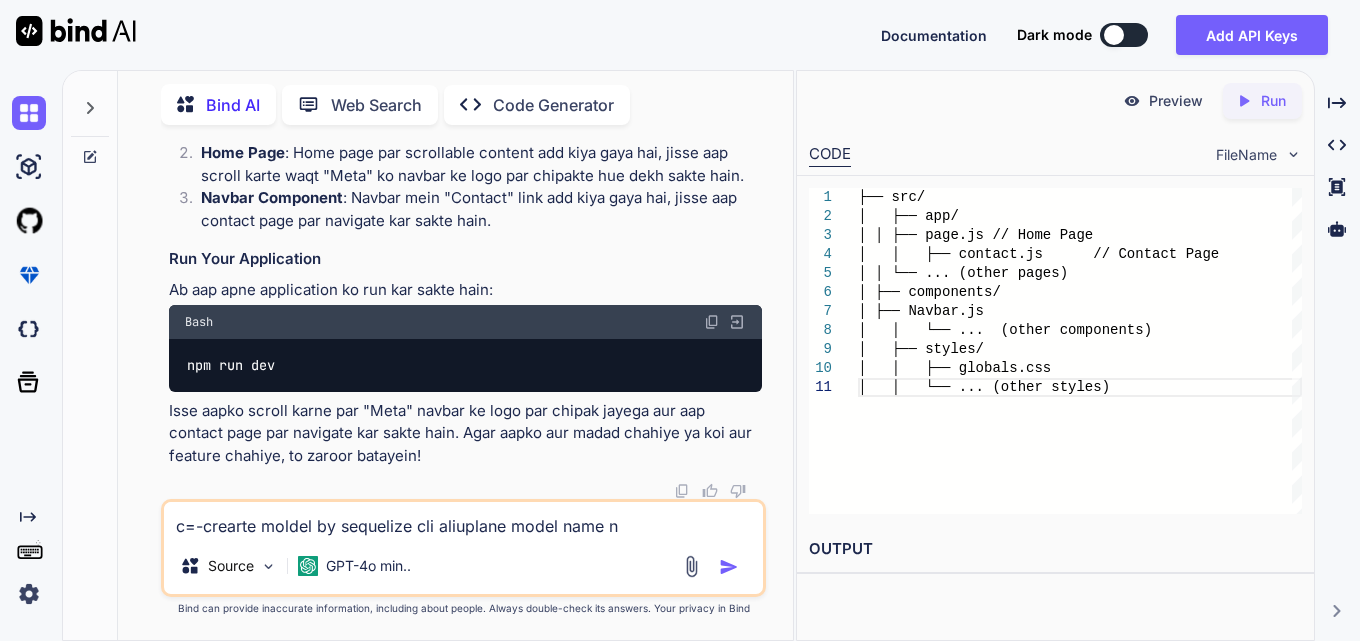 type on "x" 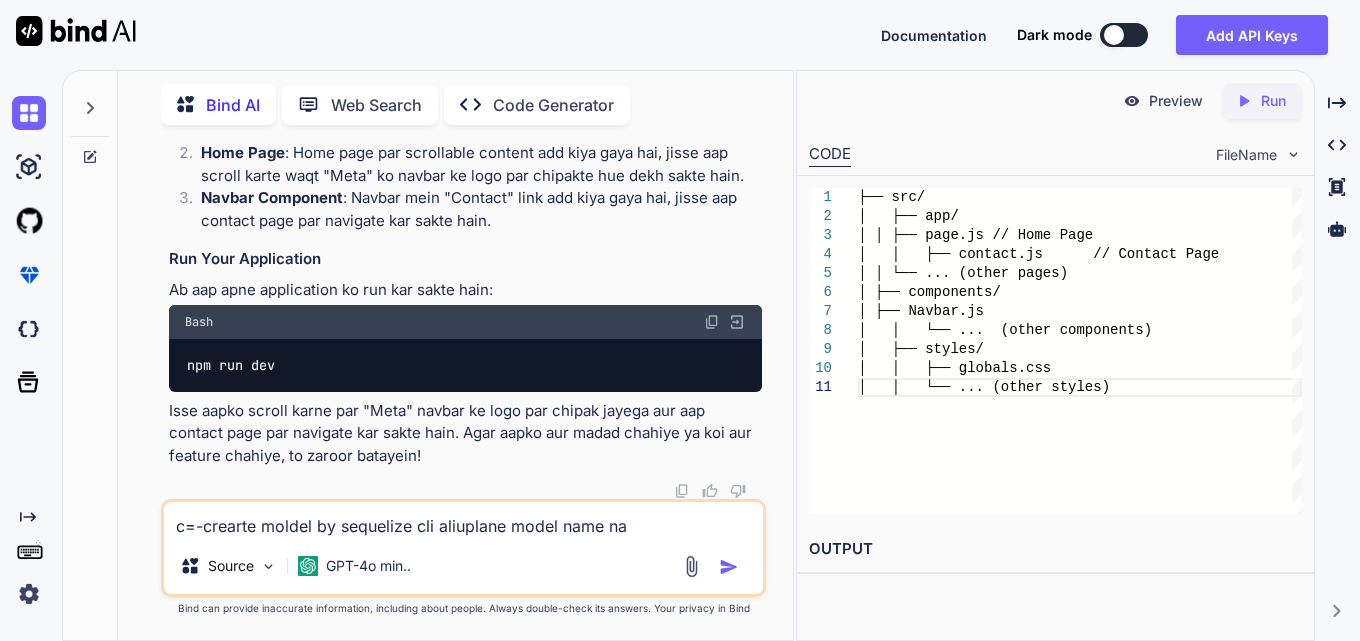 type on "c=-crearte moldel by sequelize cli aliuplane model name na" 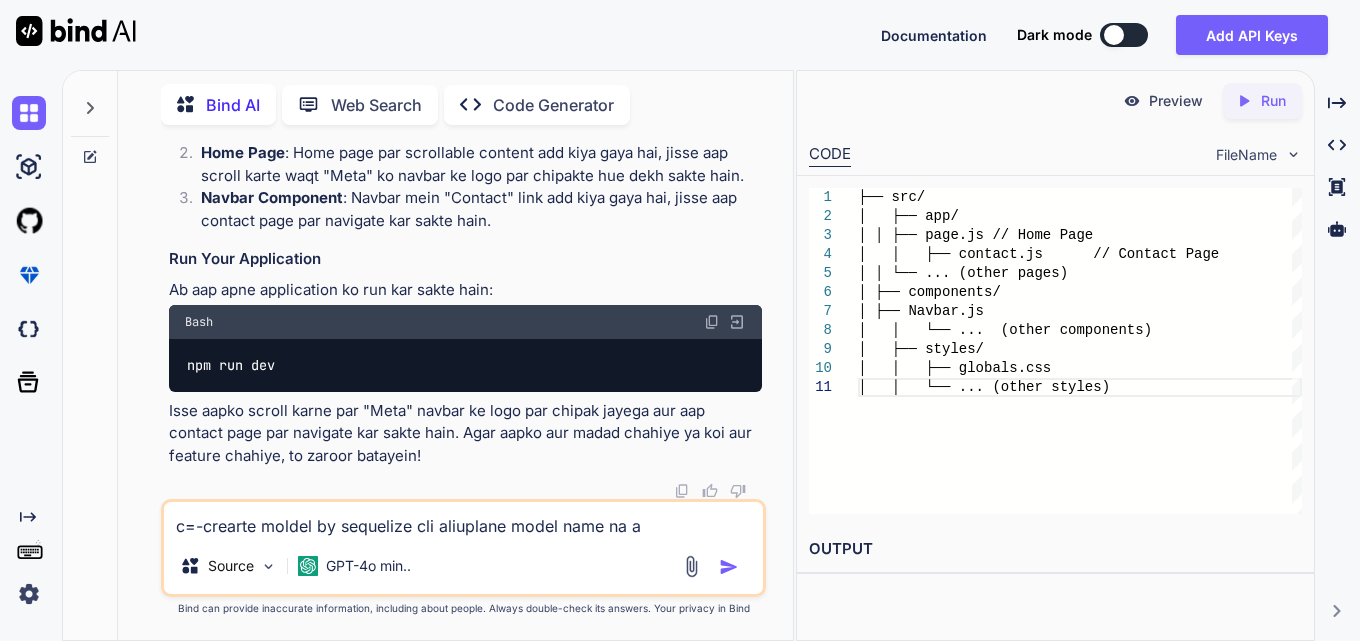 type on "x" 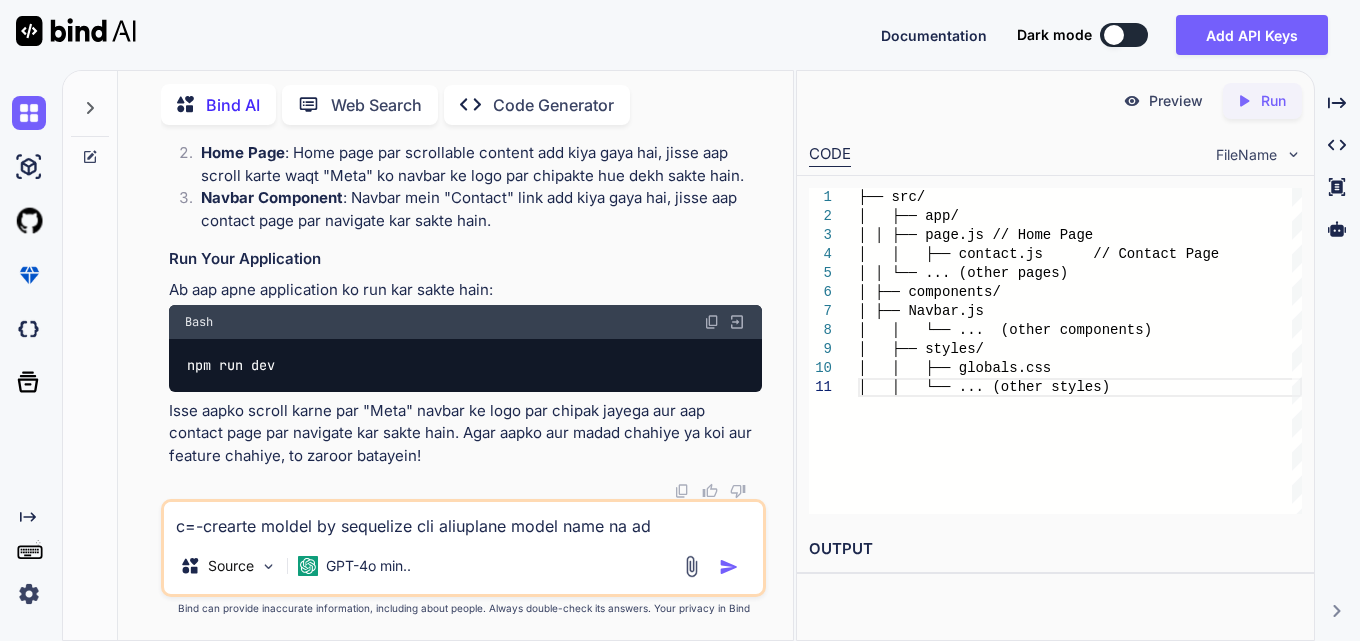 type on "x" 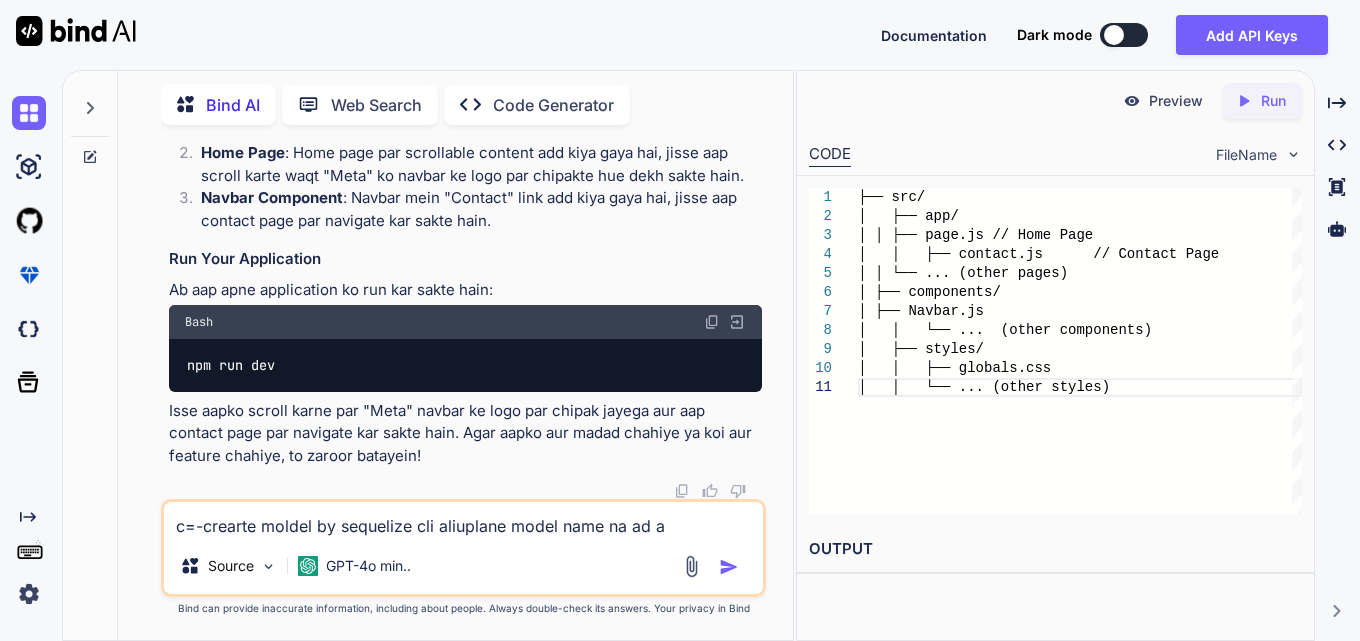 type on "x" 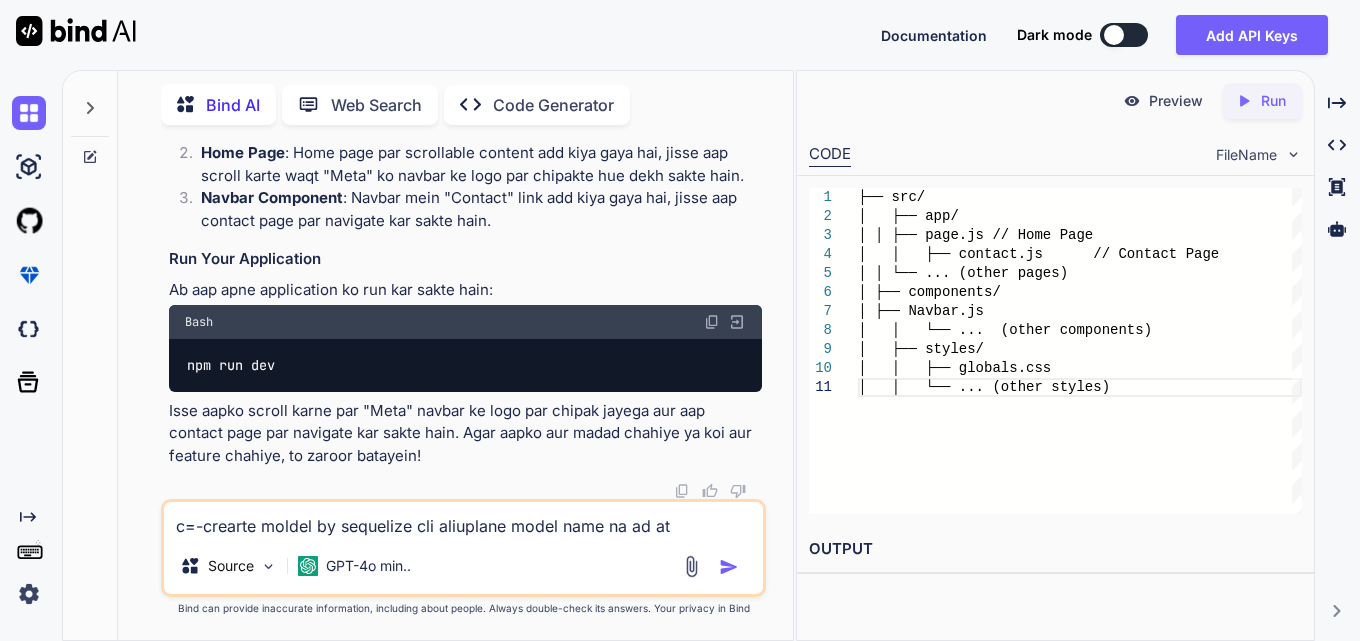 type on "x" 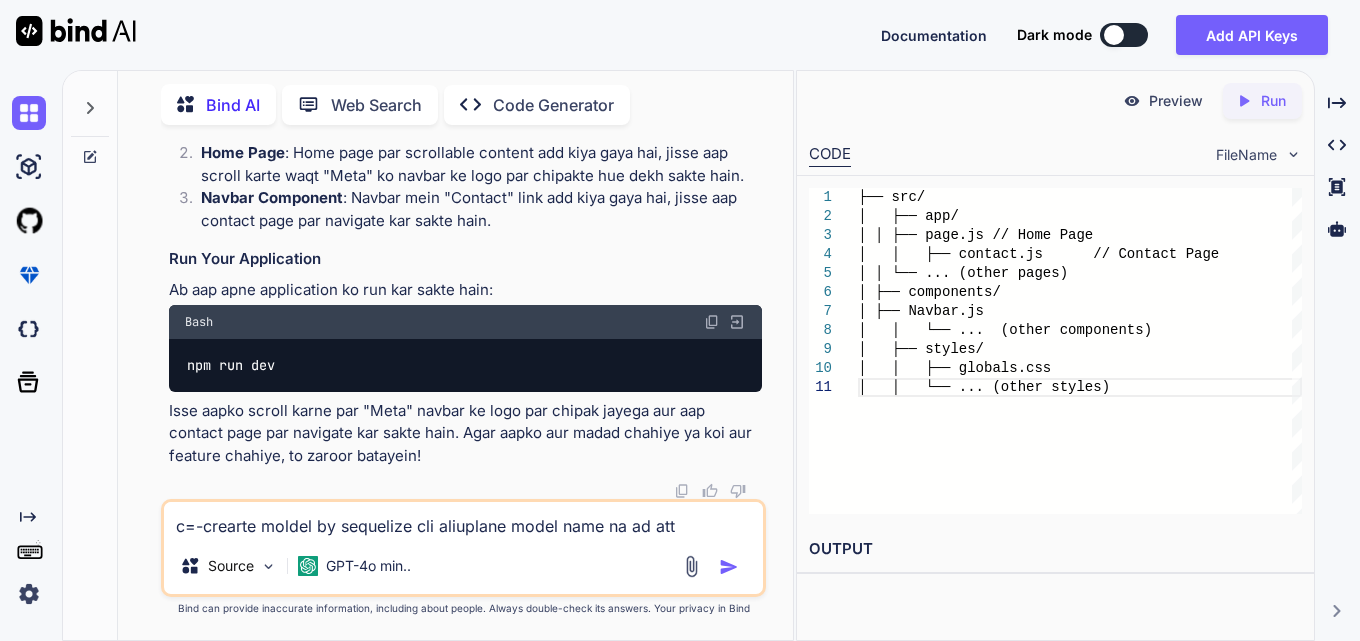 type on "x" 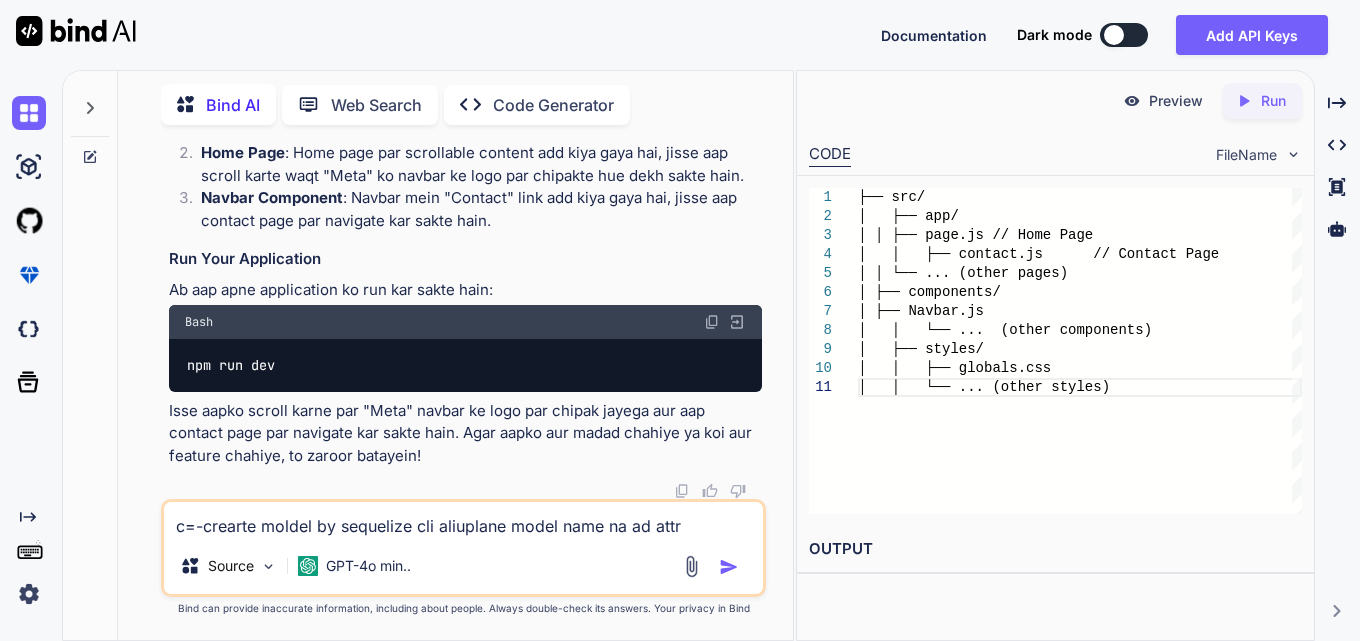 type on "x" 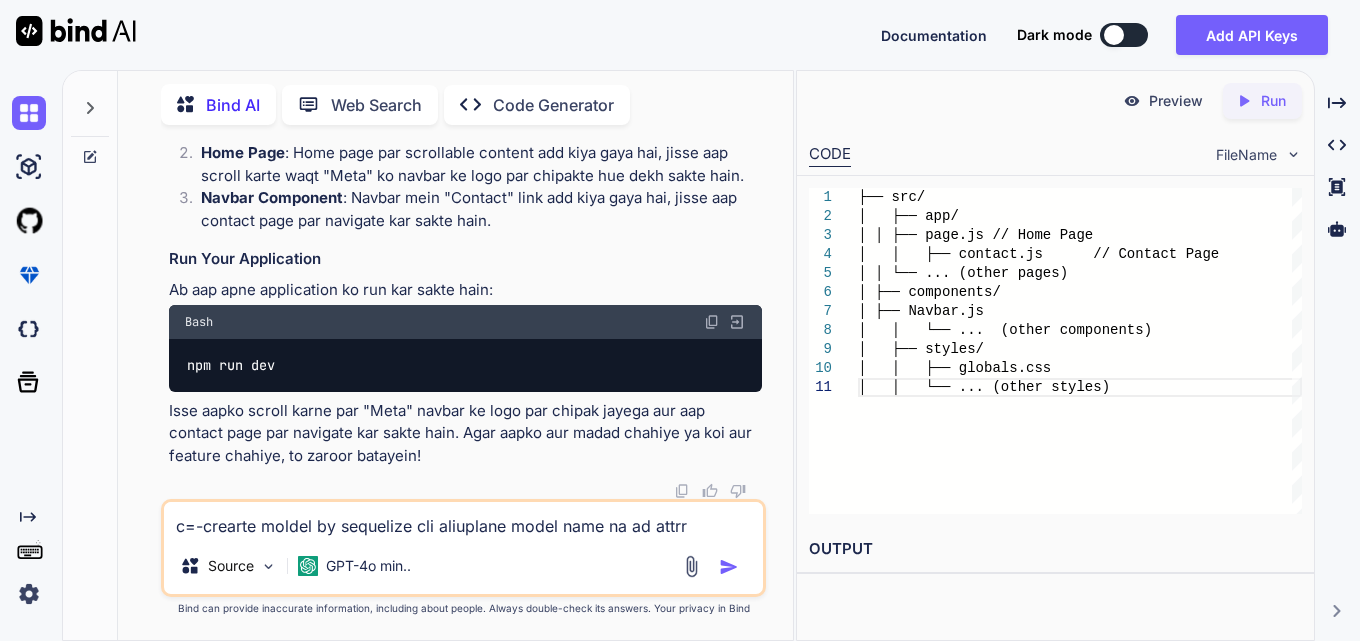 type on "x" 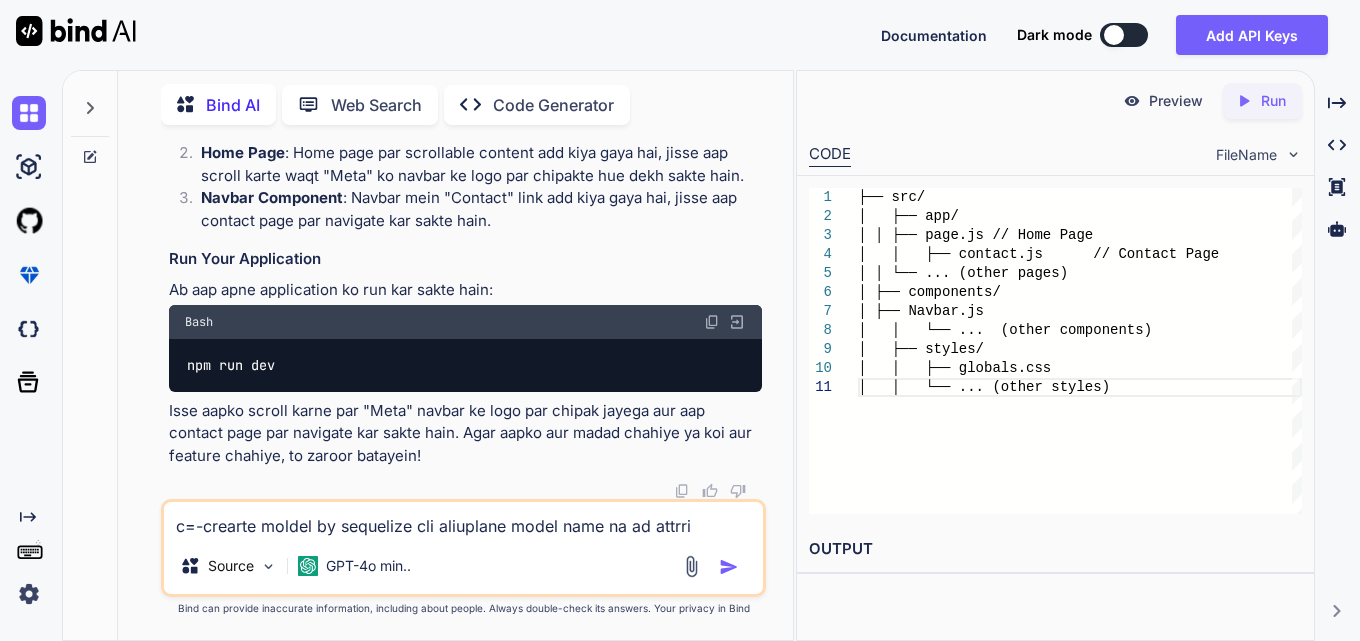 type on "x" 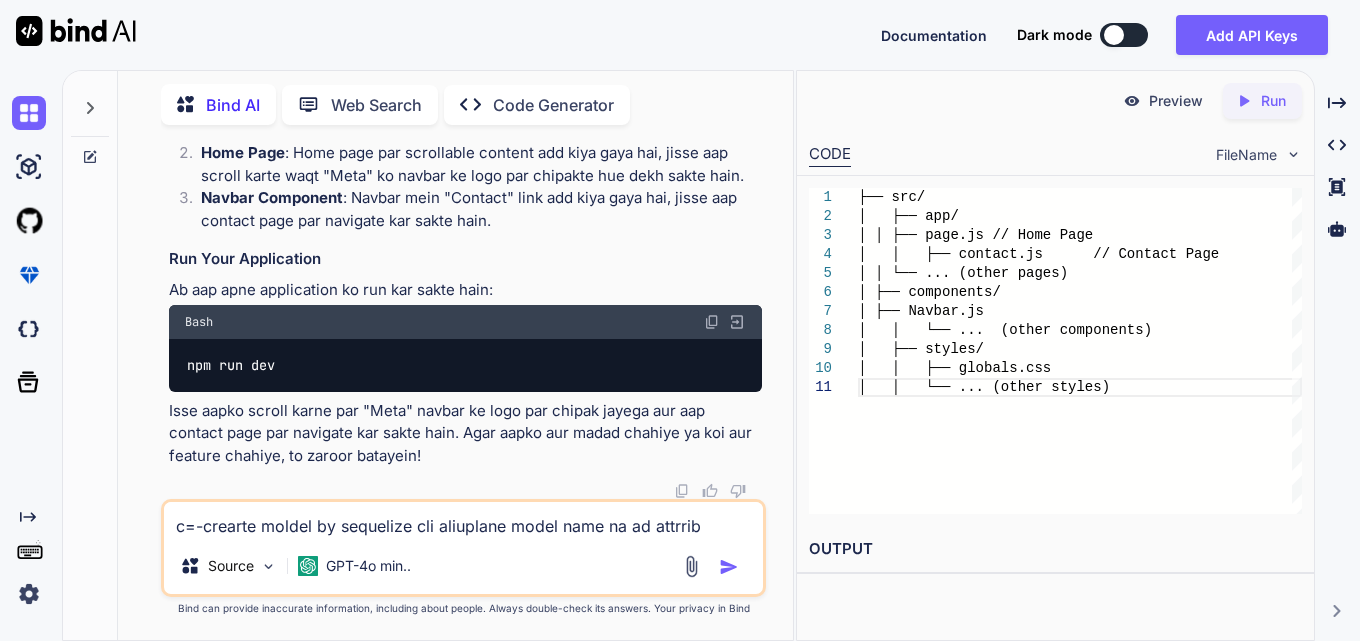 type on "x" 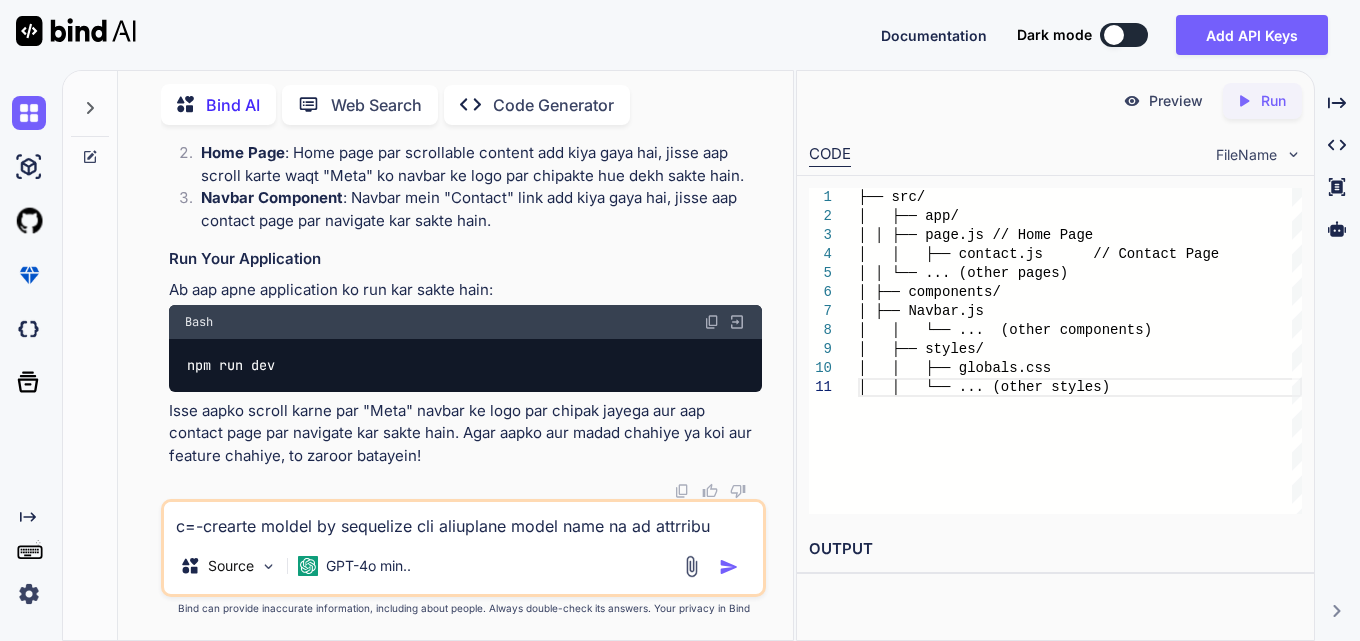 type on "x" 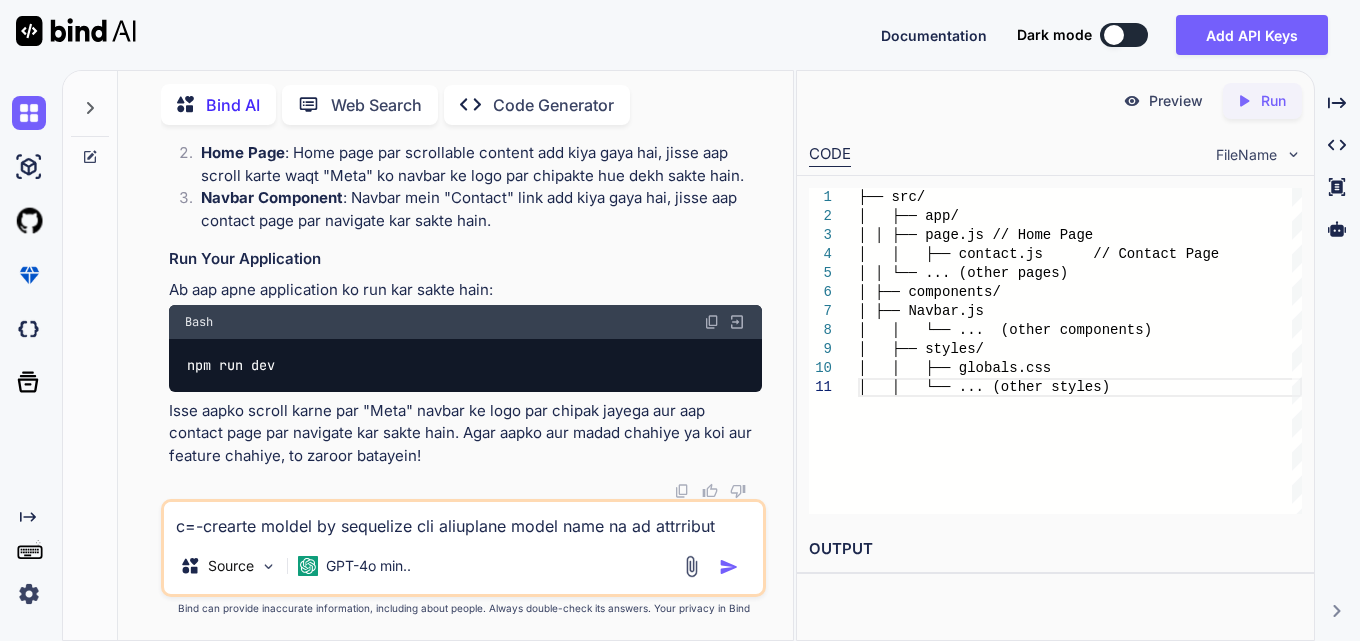 type on "x" 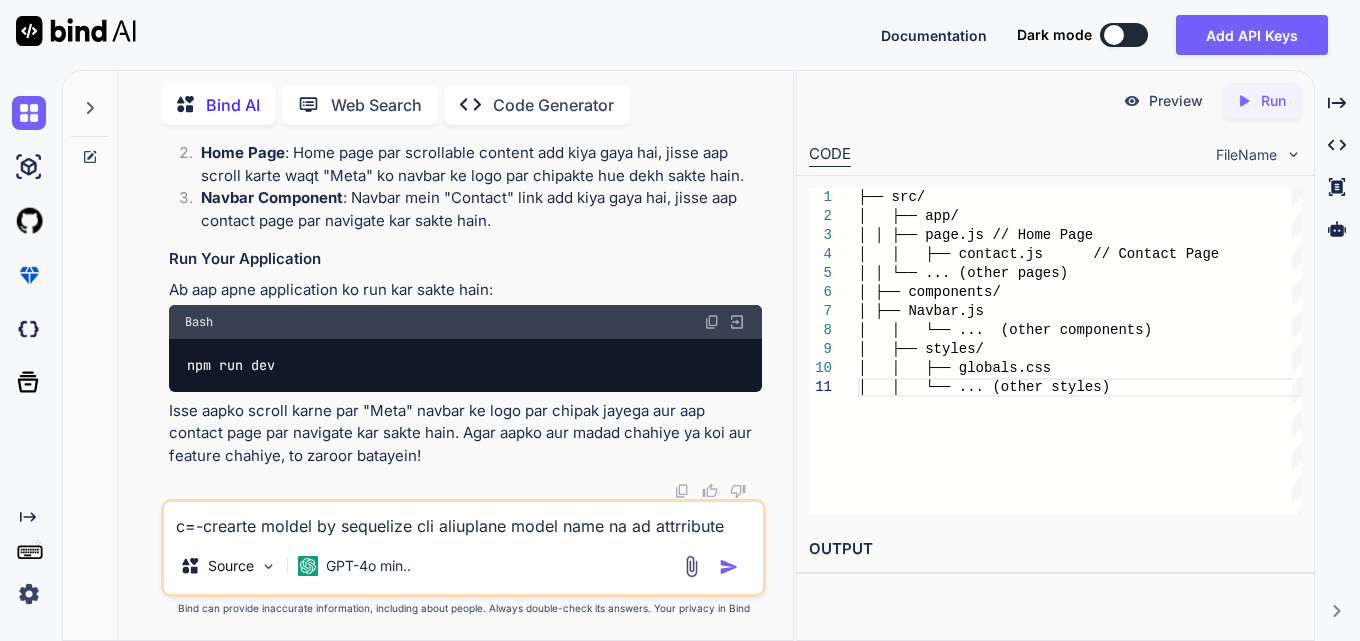 type on "x" 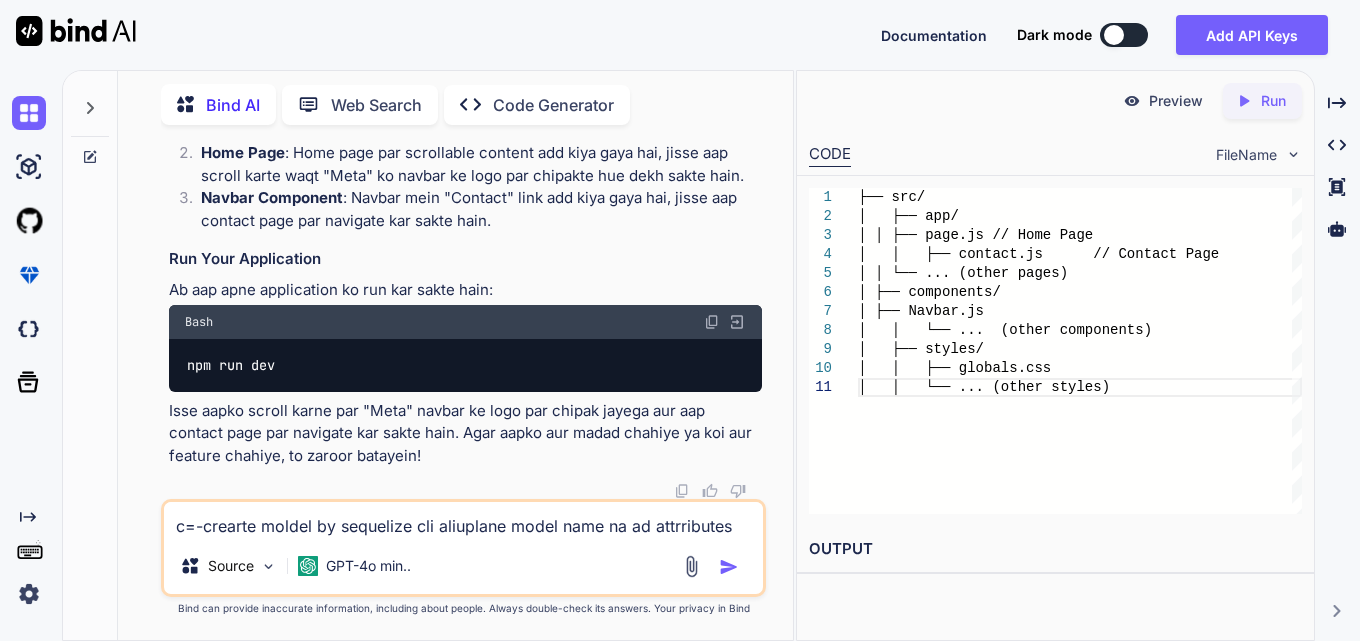 type on "x" 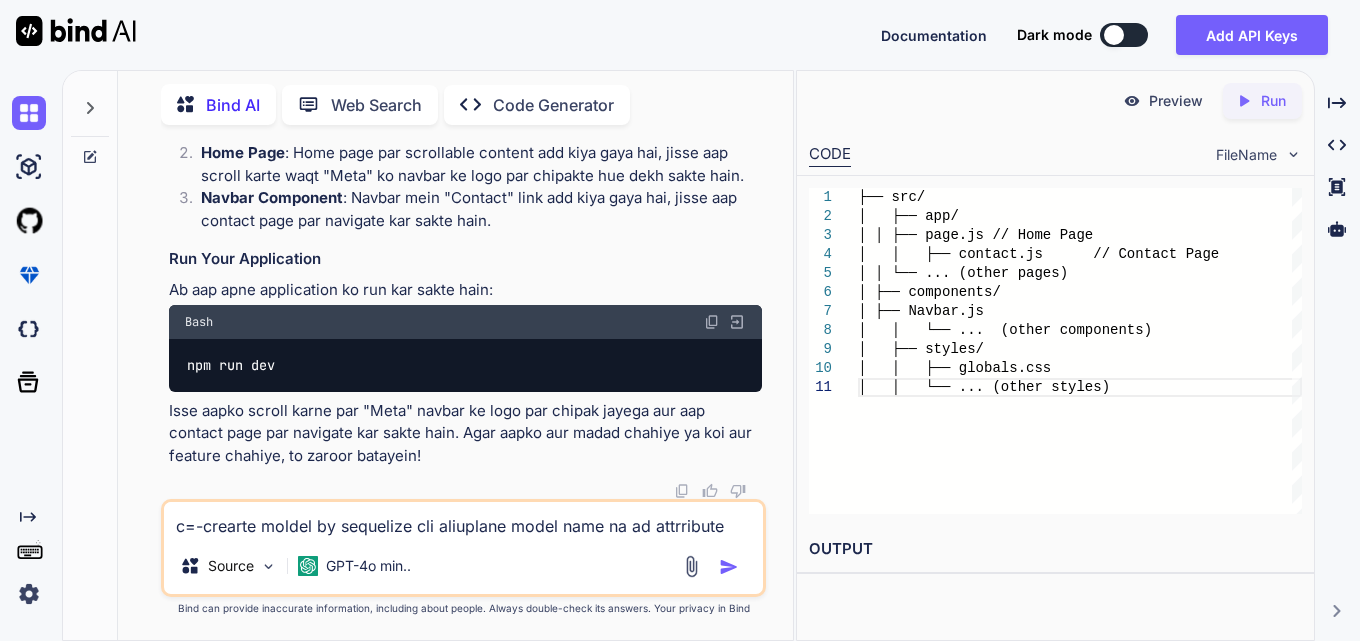 type on "x" 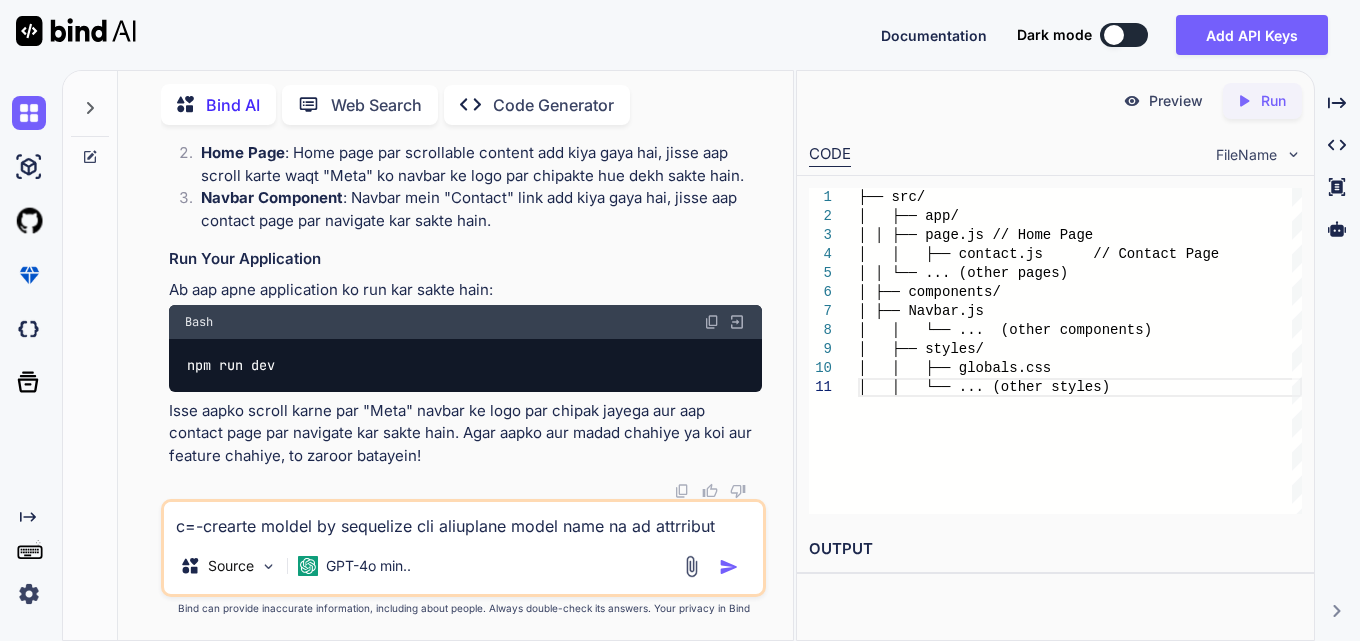 type on "x" 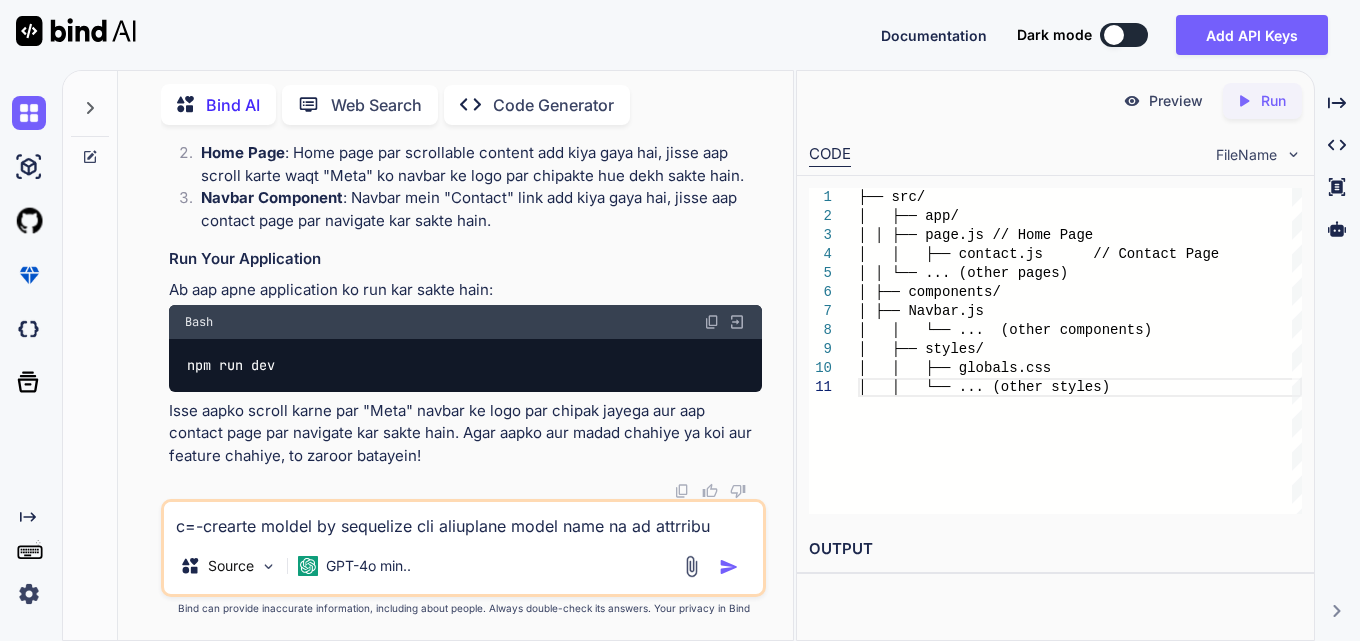 type on "x" 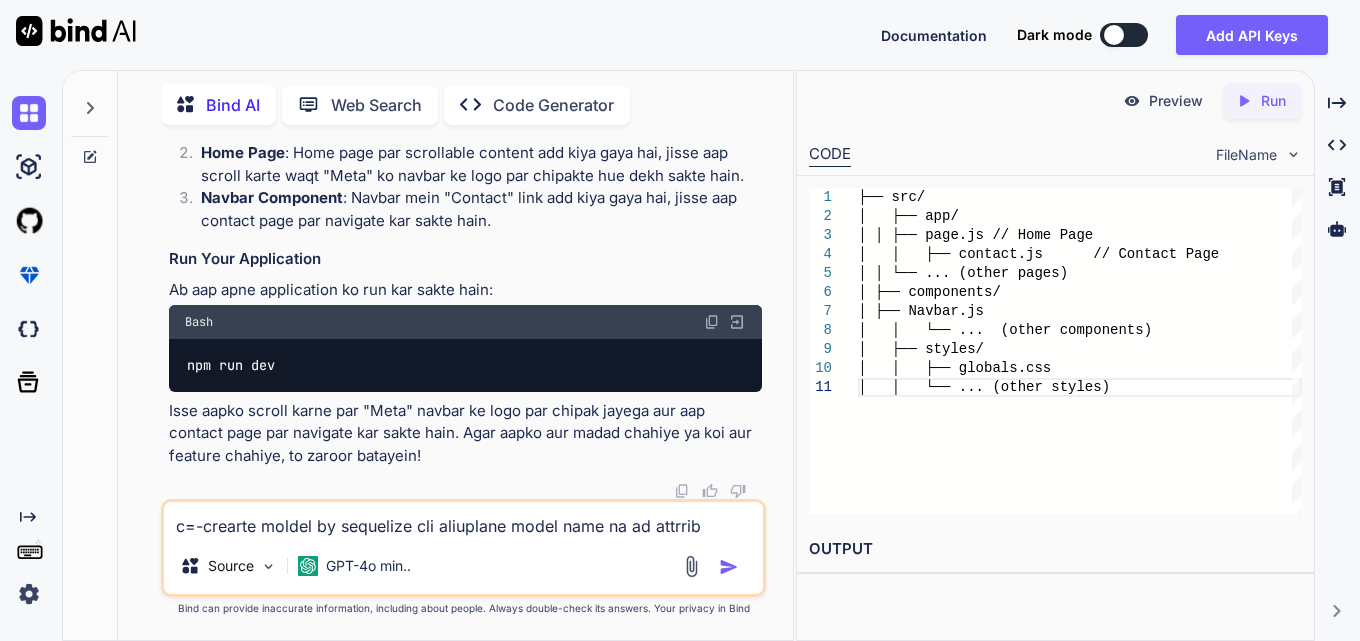 type on "x" 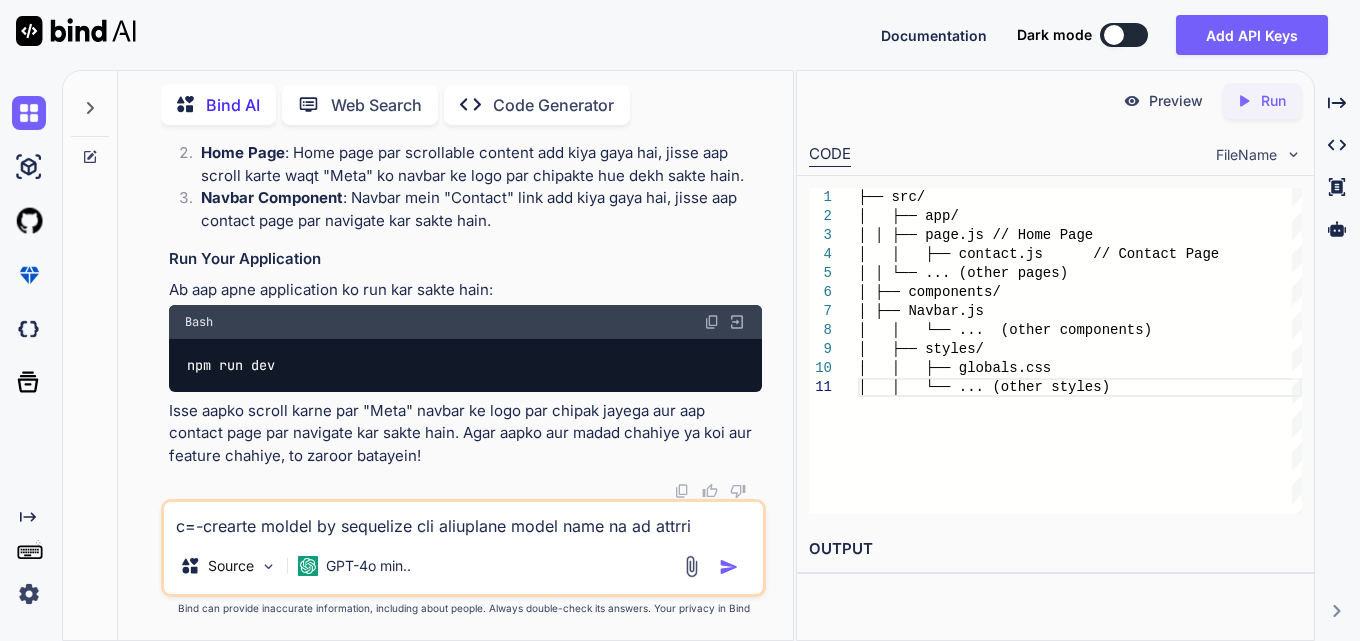 type on "x" 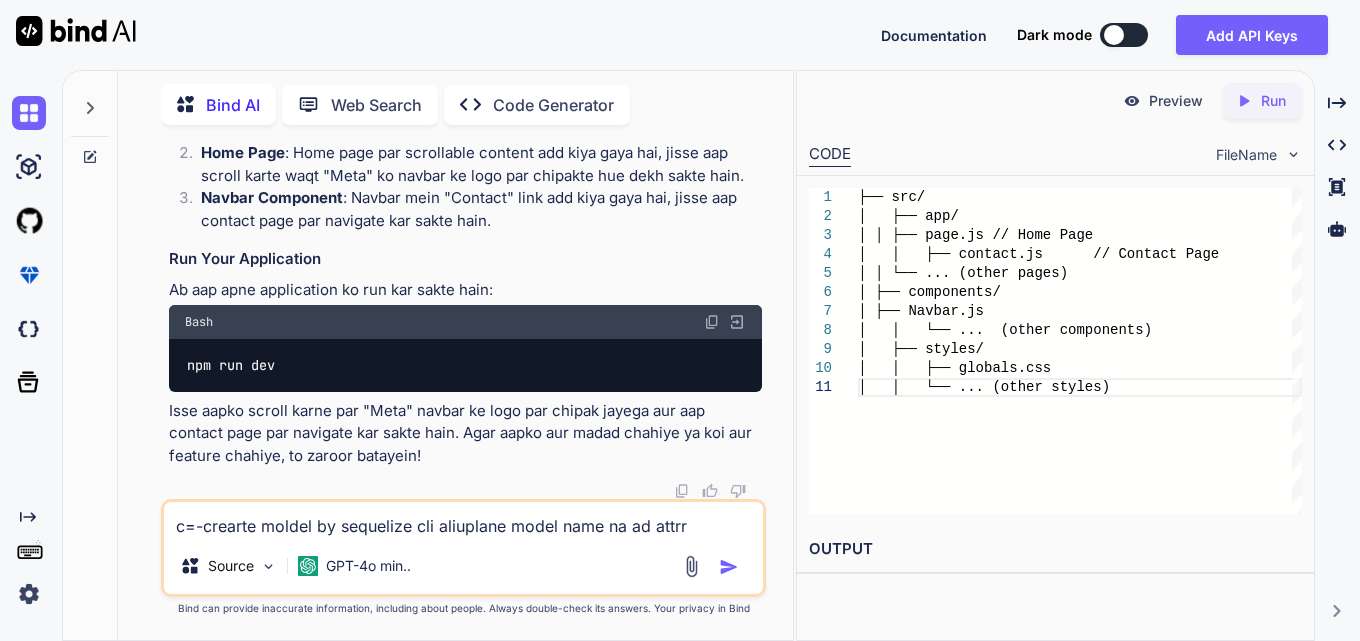 type on "x" 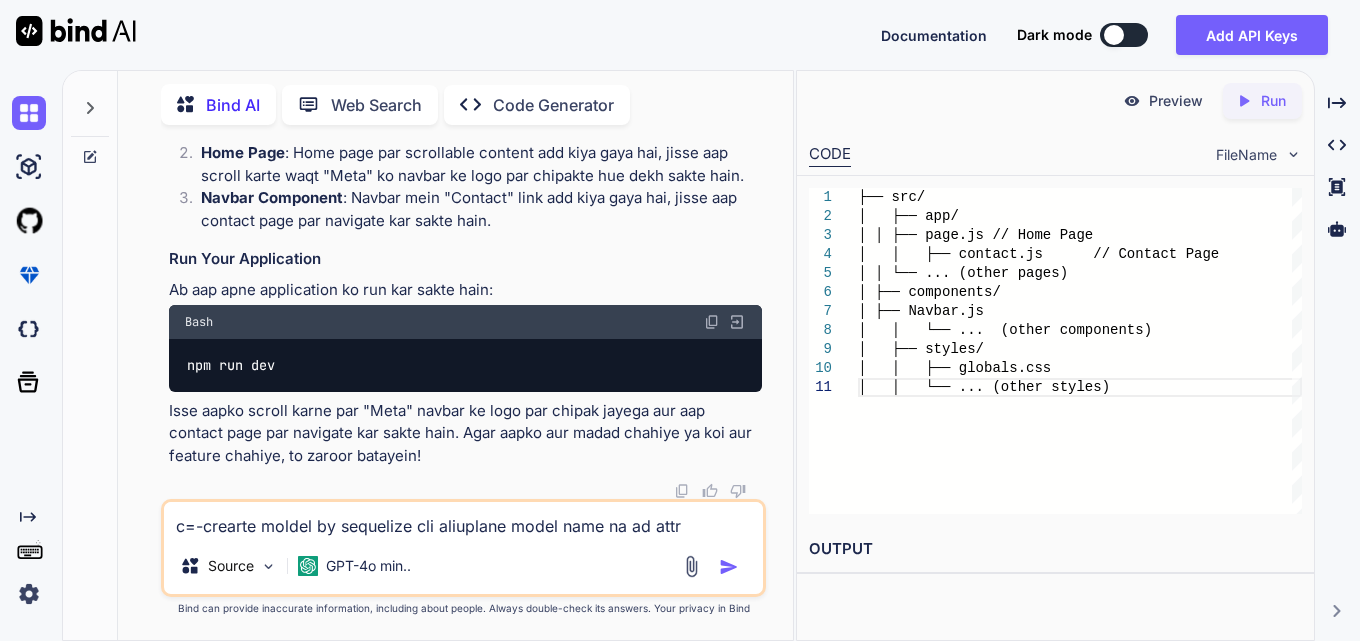 type on "x" 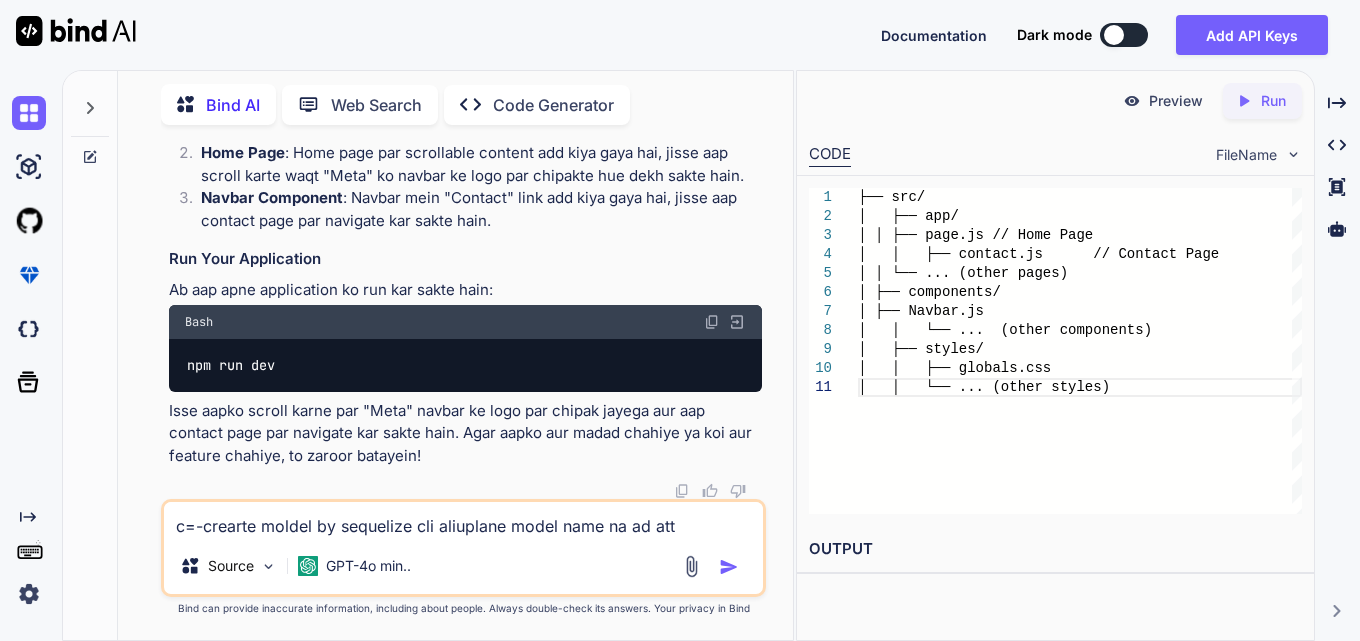 type on "x" 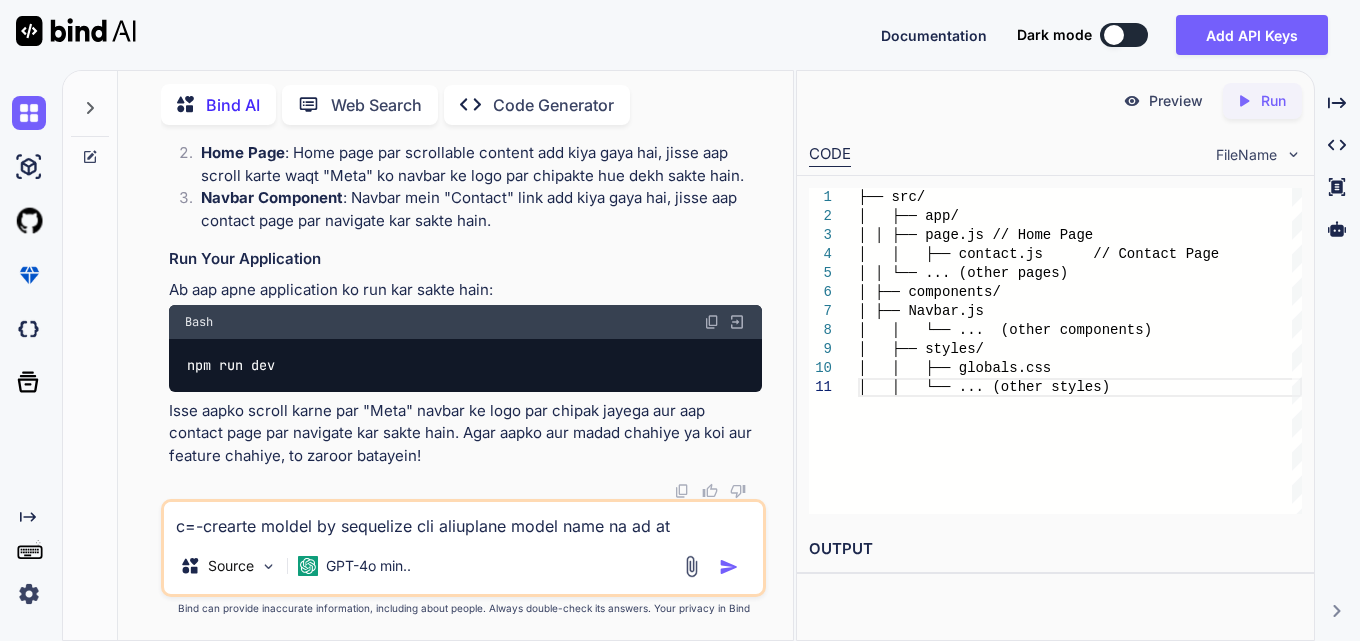 type on "x" 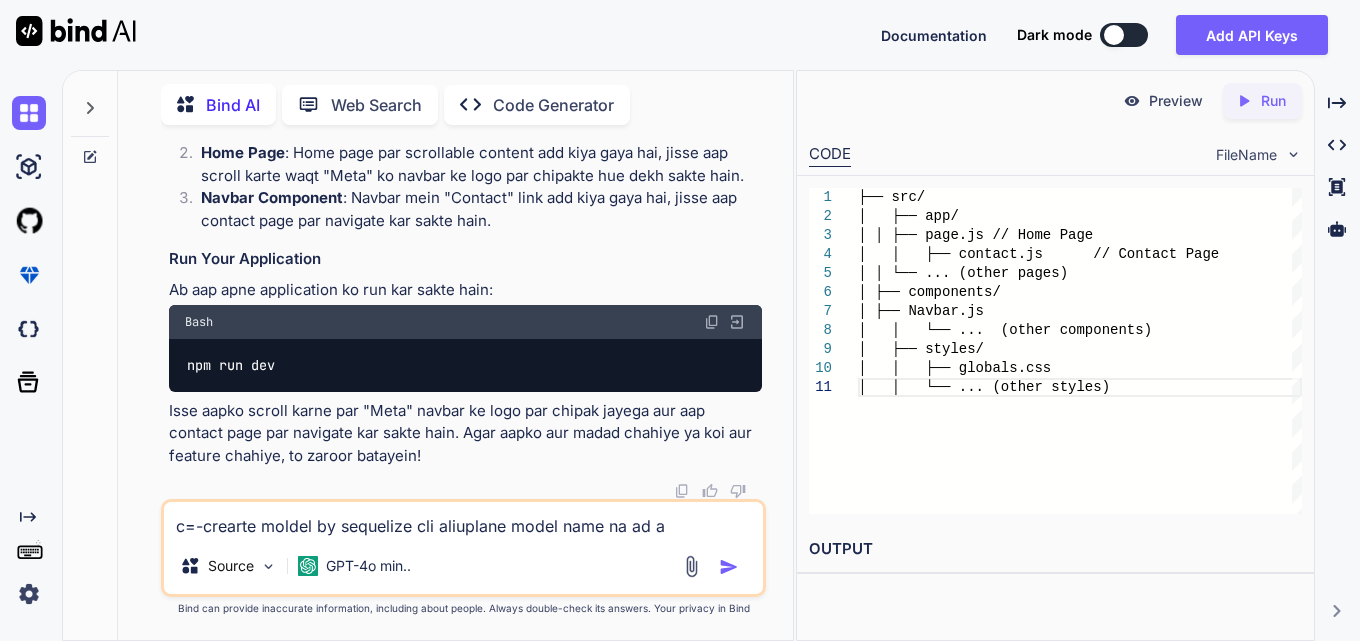 type on "x" 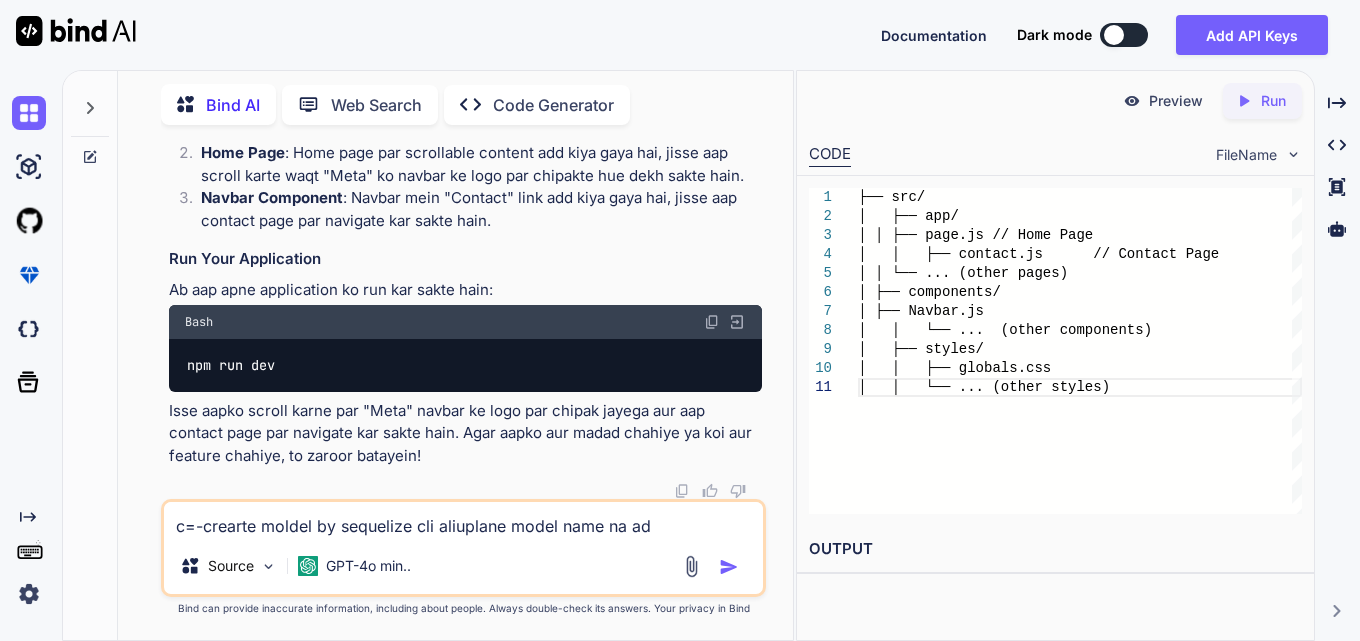 type on "x" 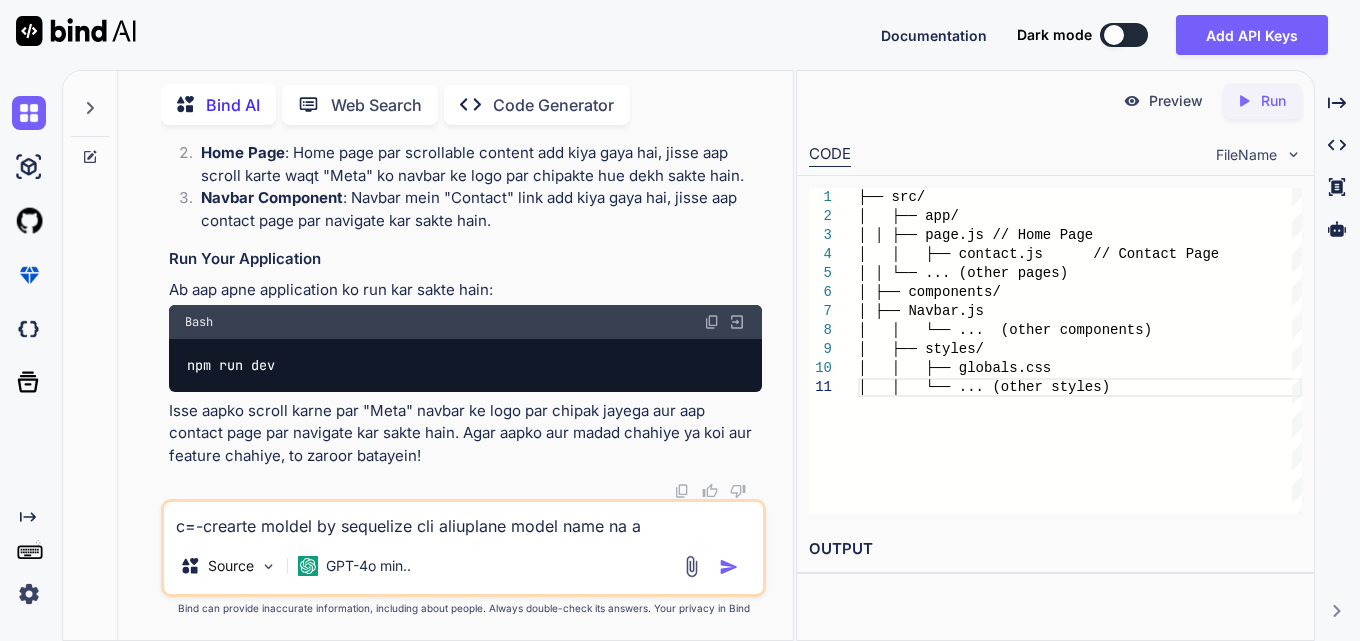 type on "x" 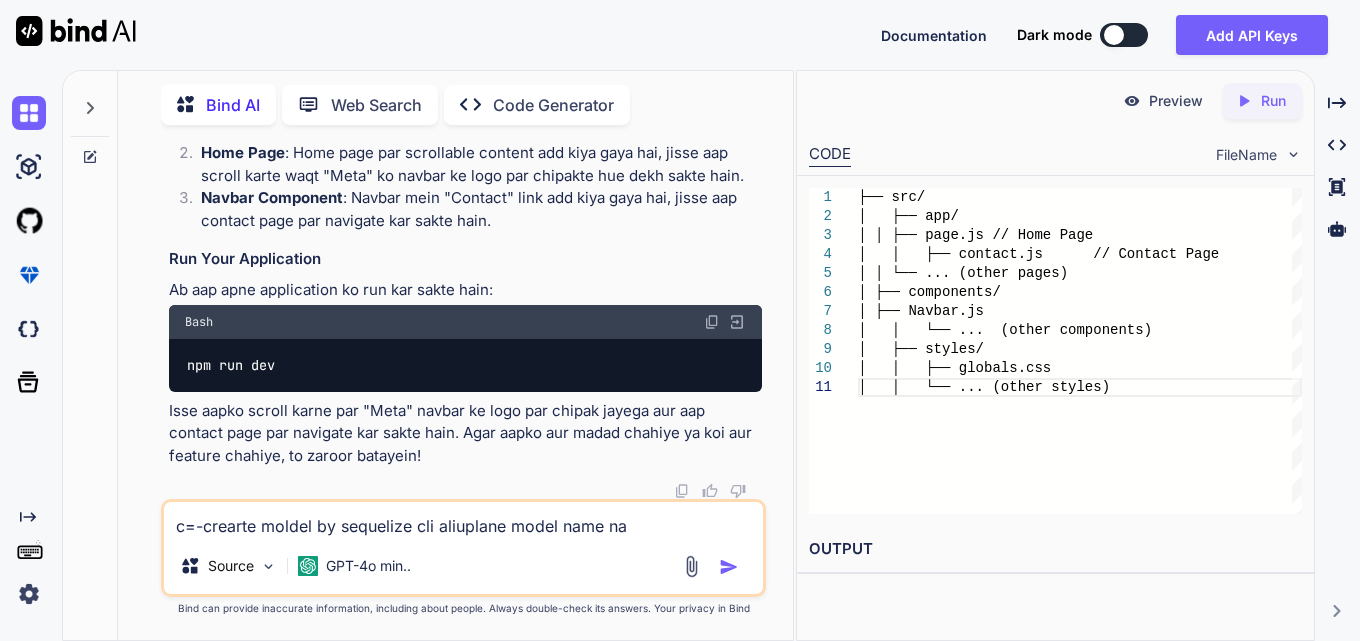 type on "x" 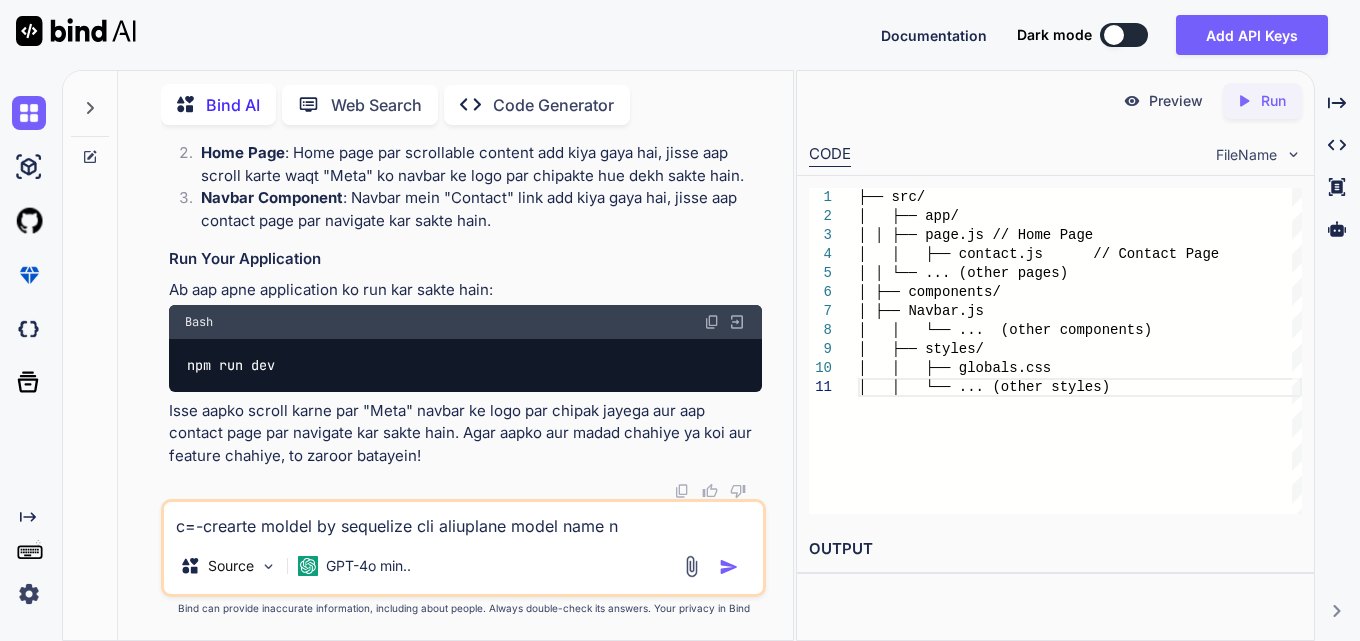 type on "x" 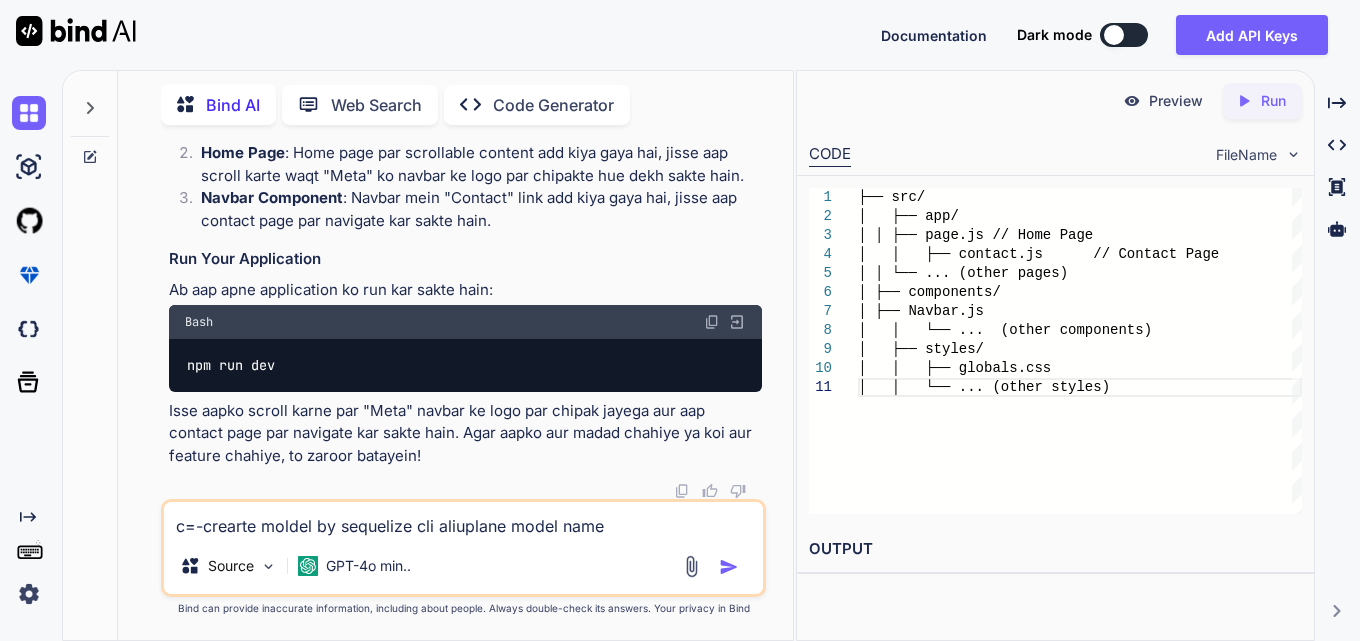 type on "x" 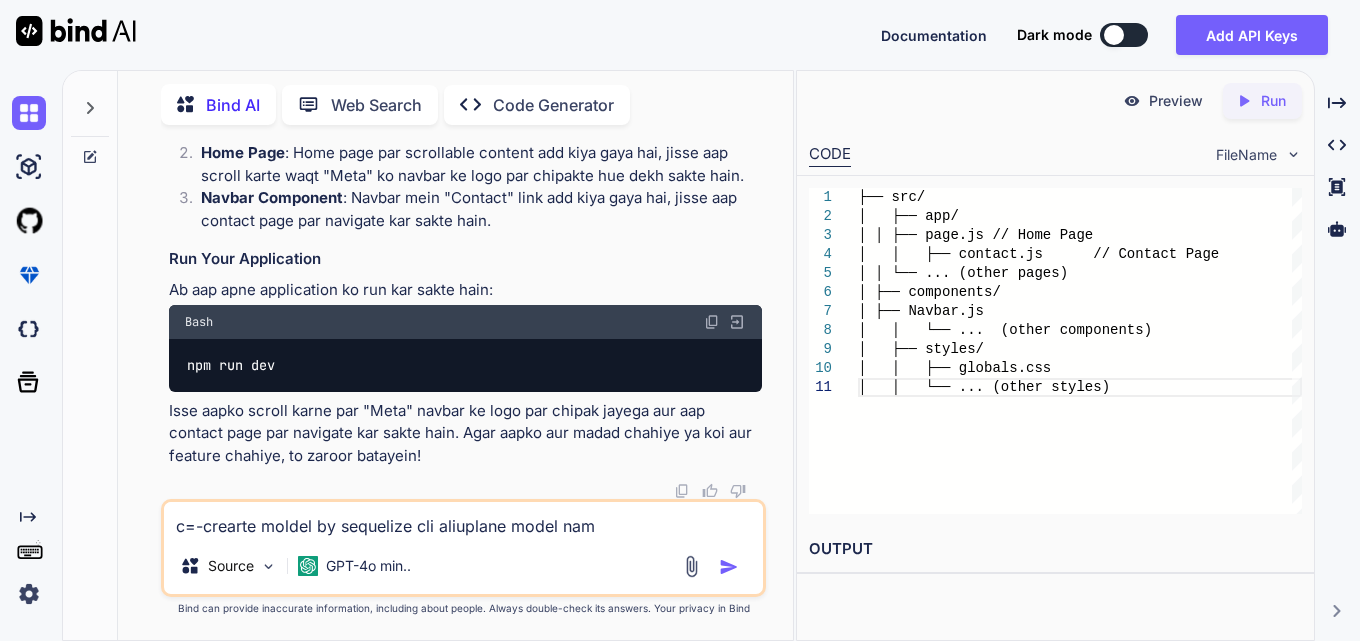 type on "x" 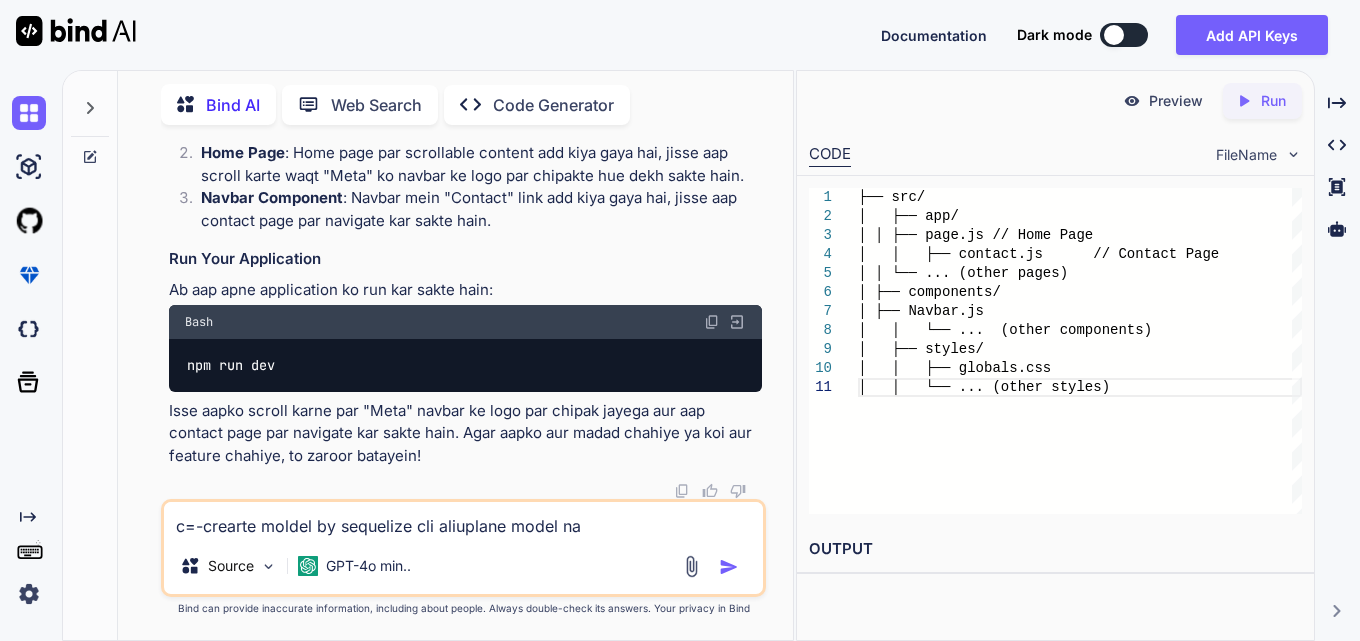 type 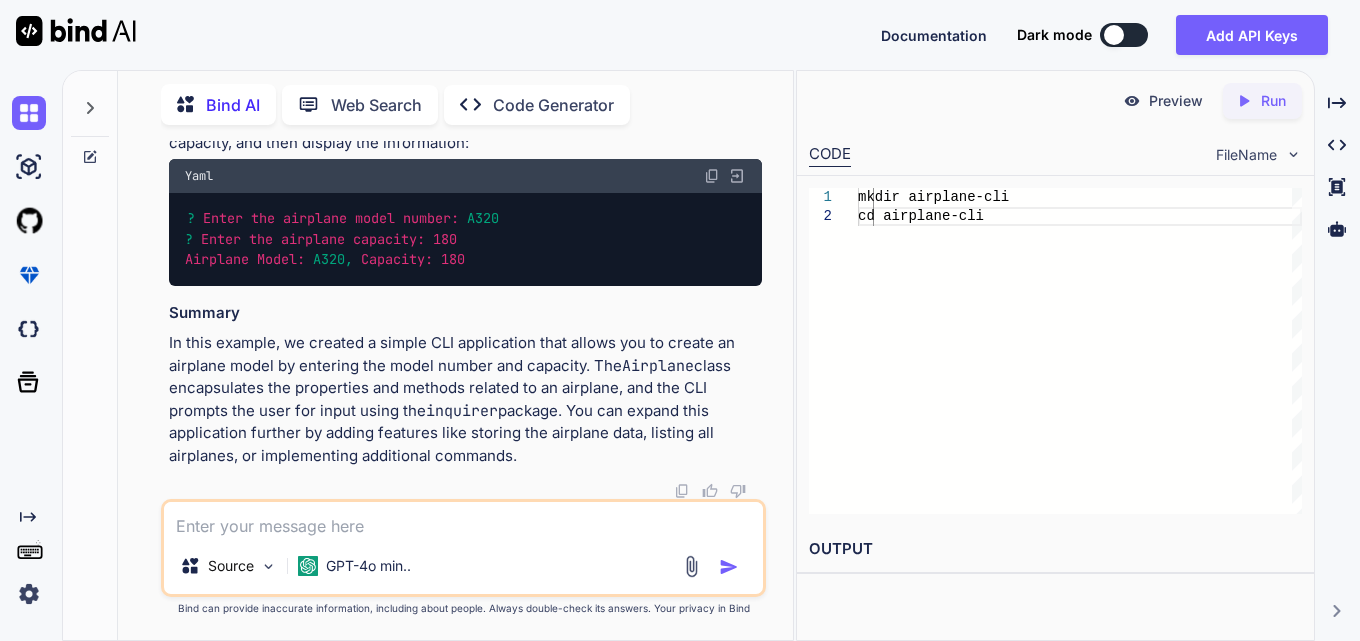 scroll, scrollTop: 83116, scrollLeft: 0, axis: vertical 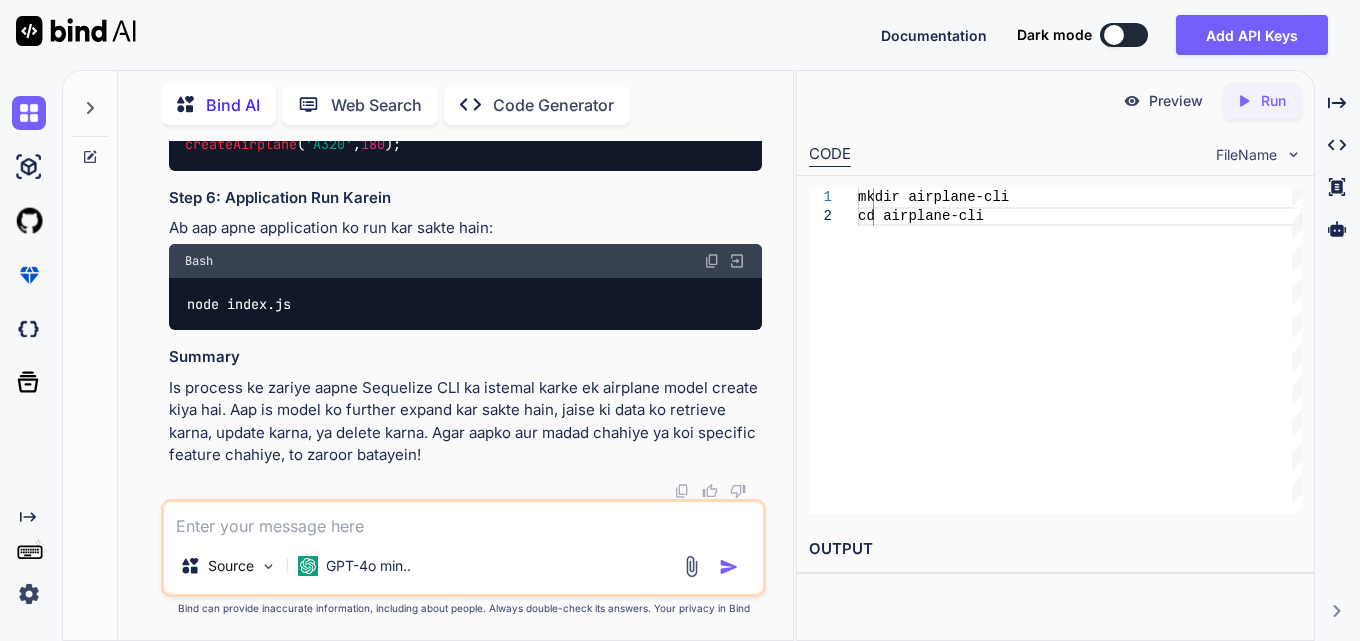drag, startPoint x: 541, startPoint y: 289, endPoint x: 610, endPoint y: 294, distance: 69.18092 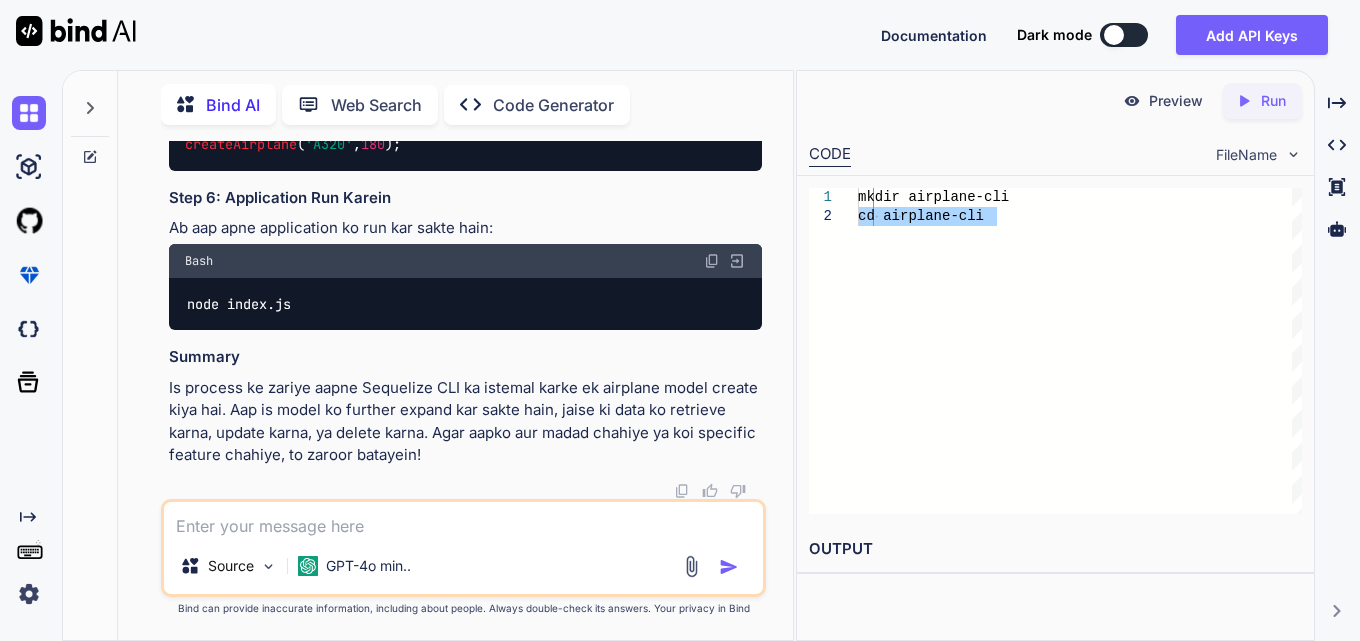 click at bounding box center [712, -301] 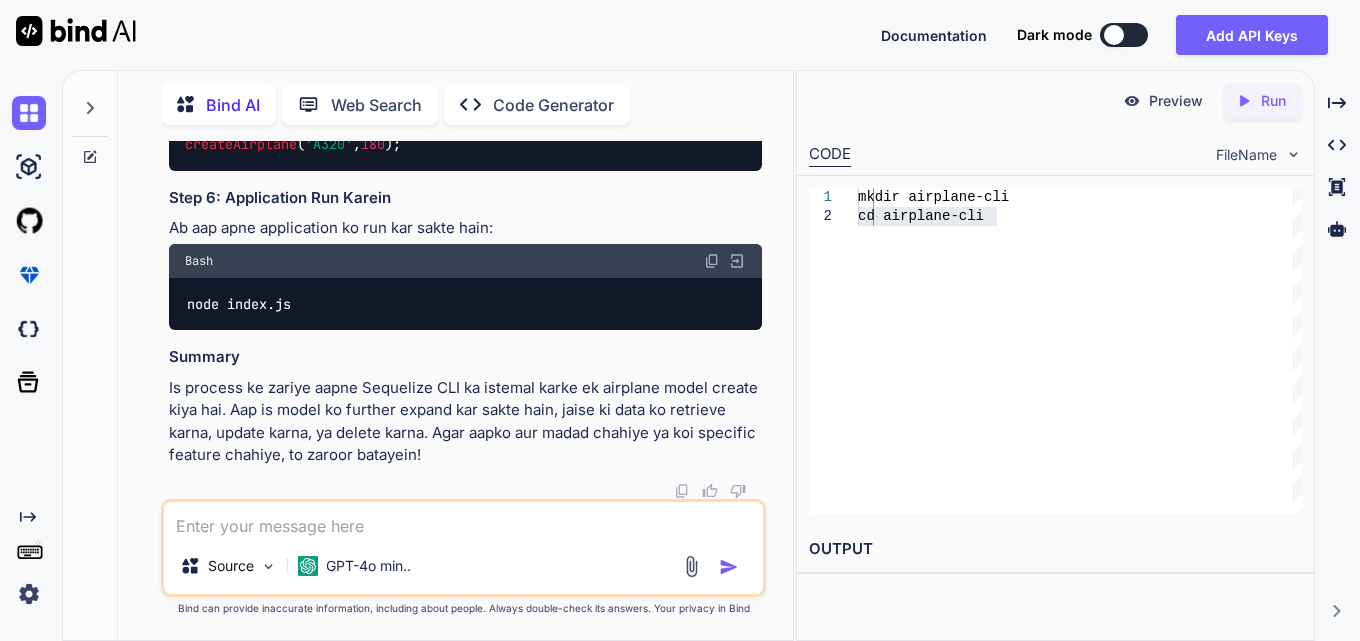 click on "mkdir airplane-cli    cd airplane-cli" at bounding box center (1080, 351) 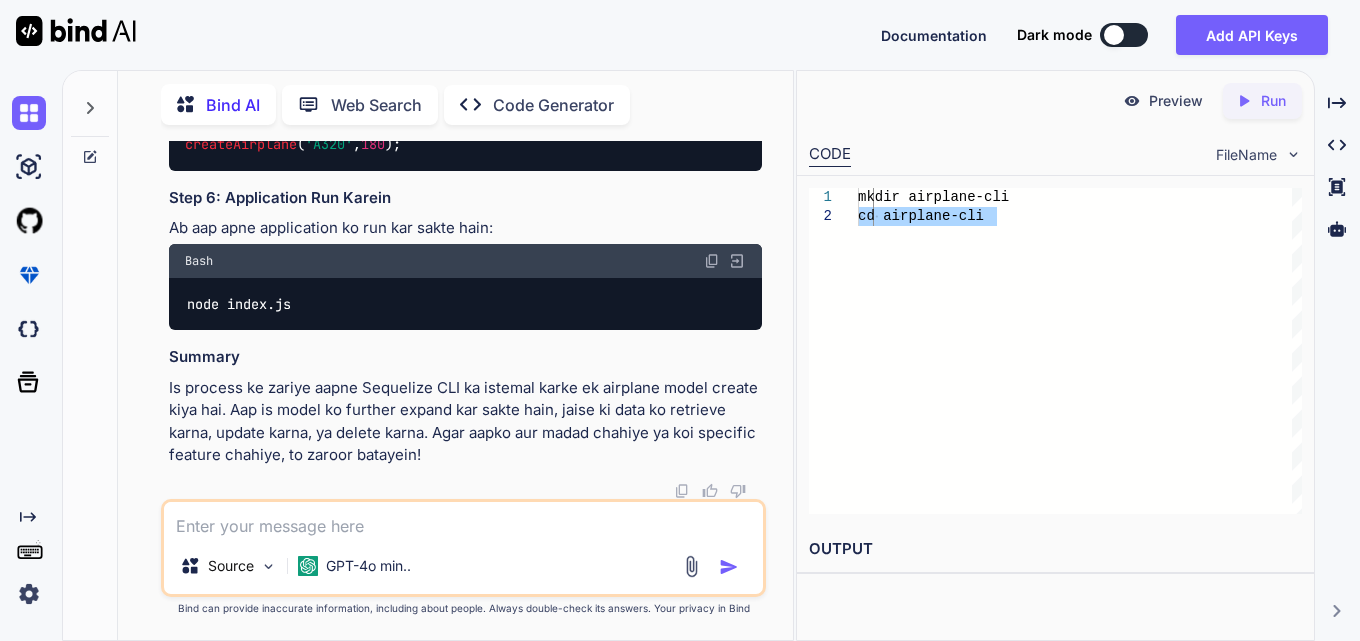 click on "mkdir airplane-cli    cd airplane-cli" at bounding box center (1080, 351) 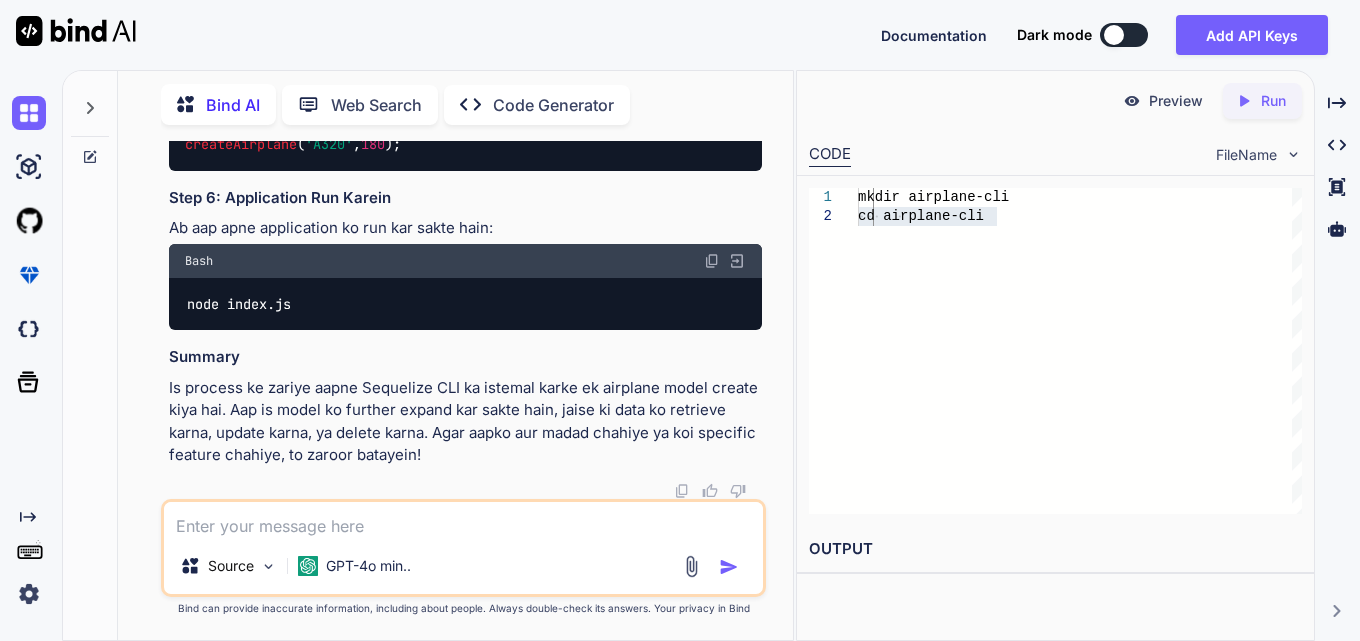 click at bounding box center [712, -301] 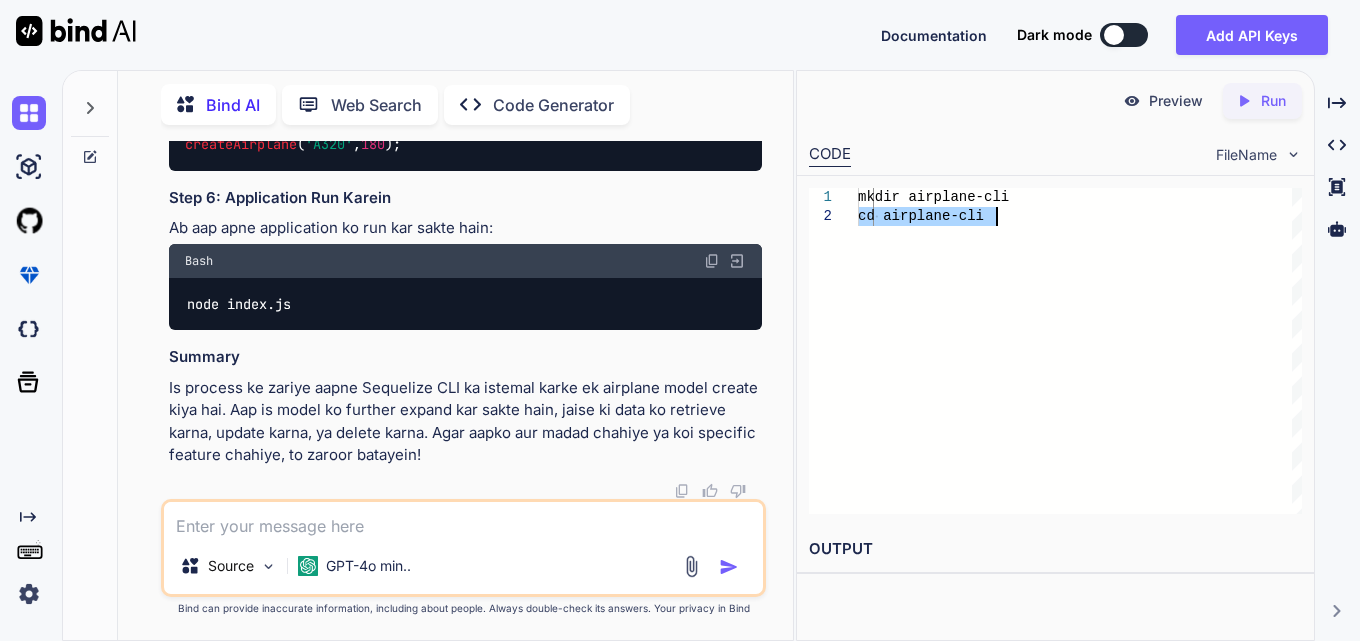 scroll, scrollTop: 85027, scrollLeft: 0, axis: vertical 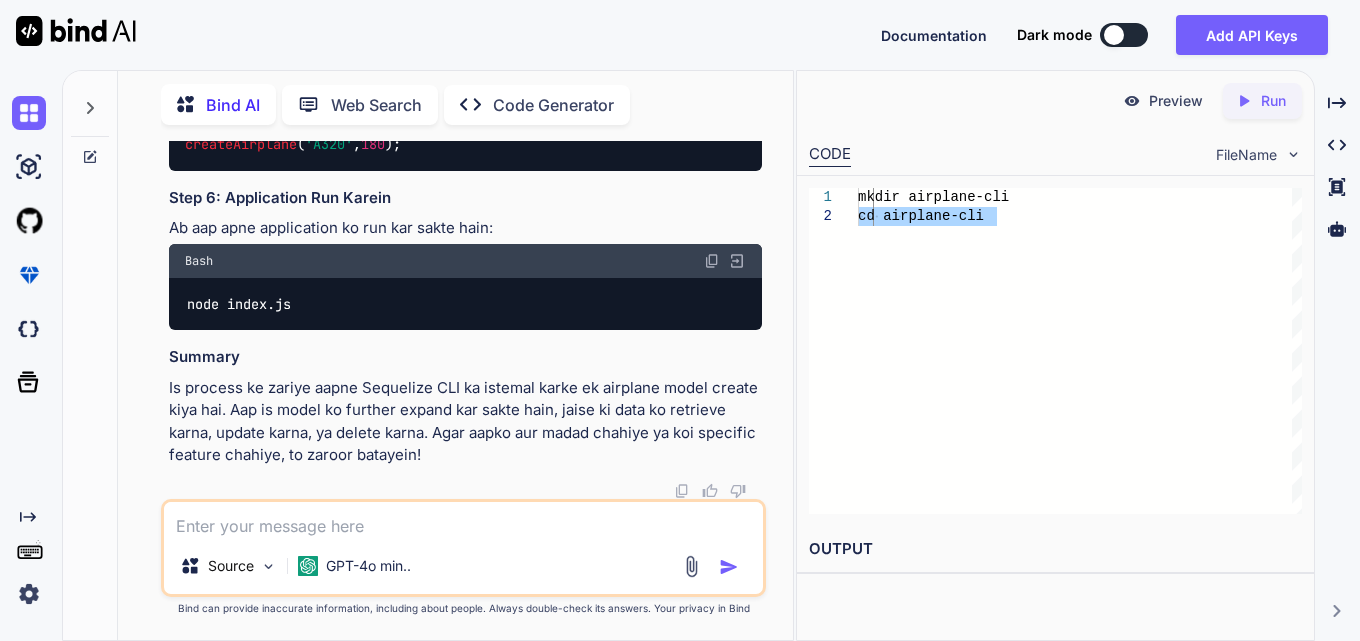 click at bounding box center [712, -119] 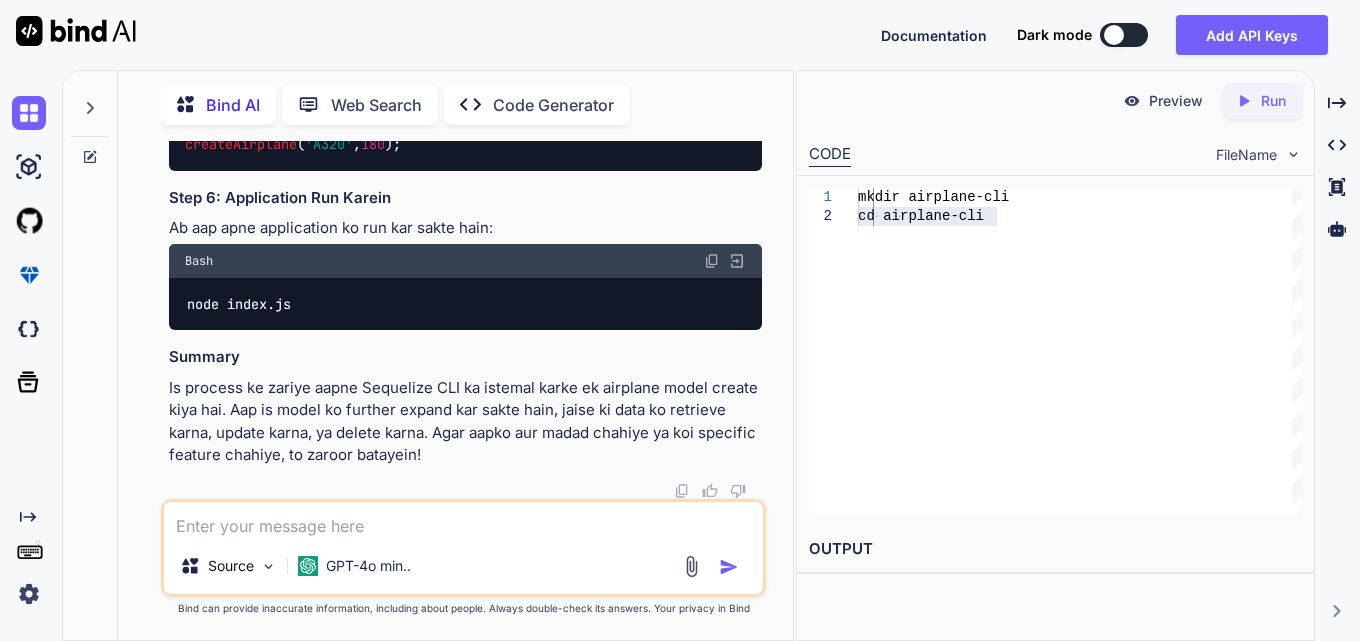 click at bounding box center (712, -119) 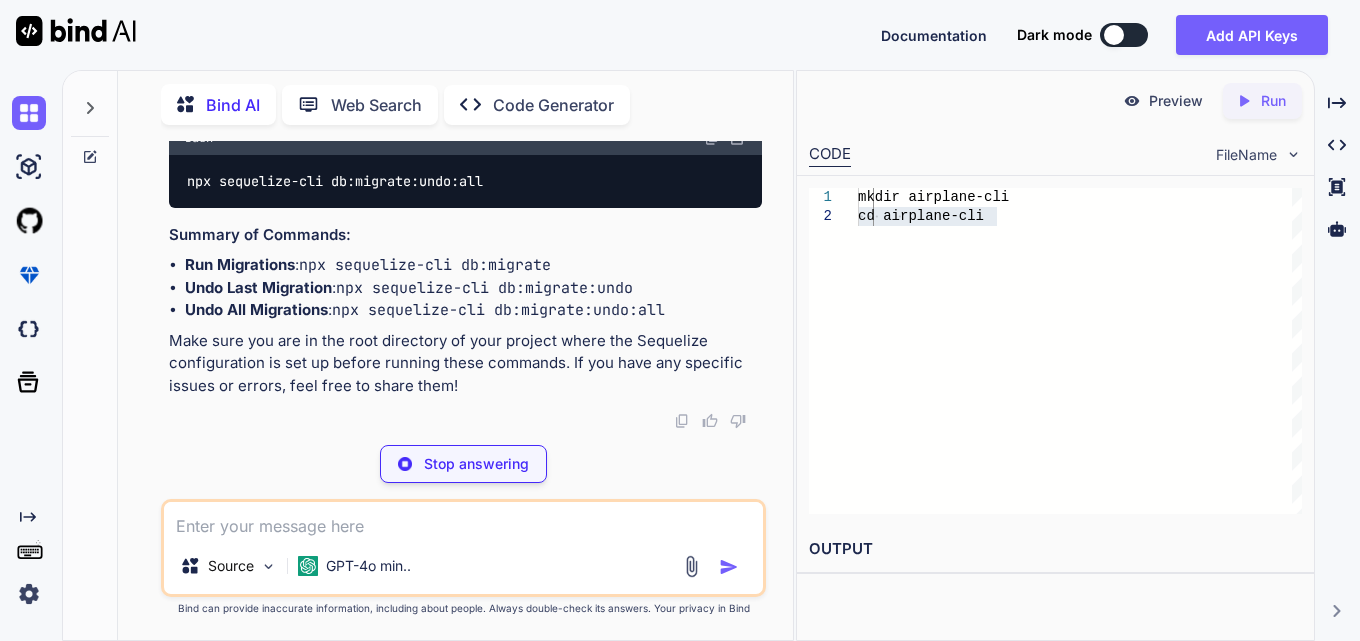 scroll, scrollTop: 86107, scrollLeft: 0, axis: vertical 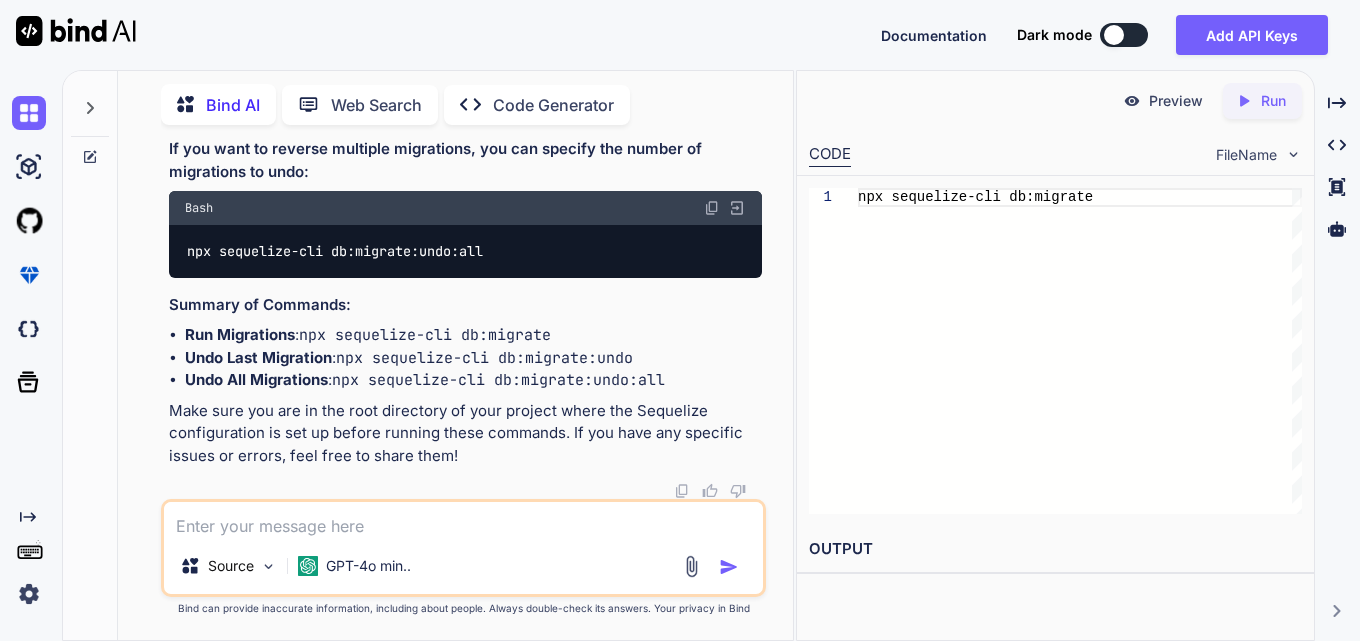 click at bounding box center [712, 22] 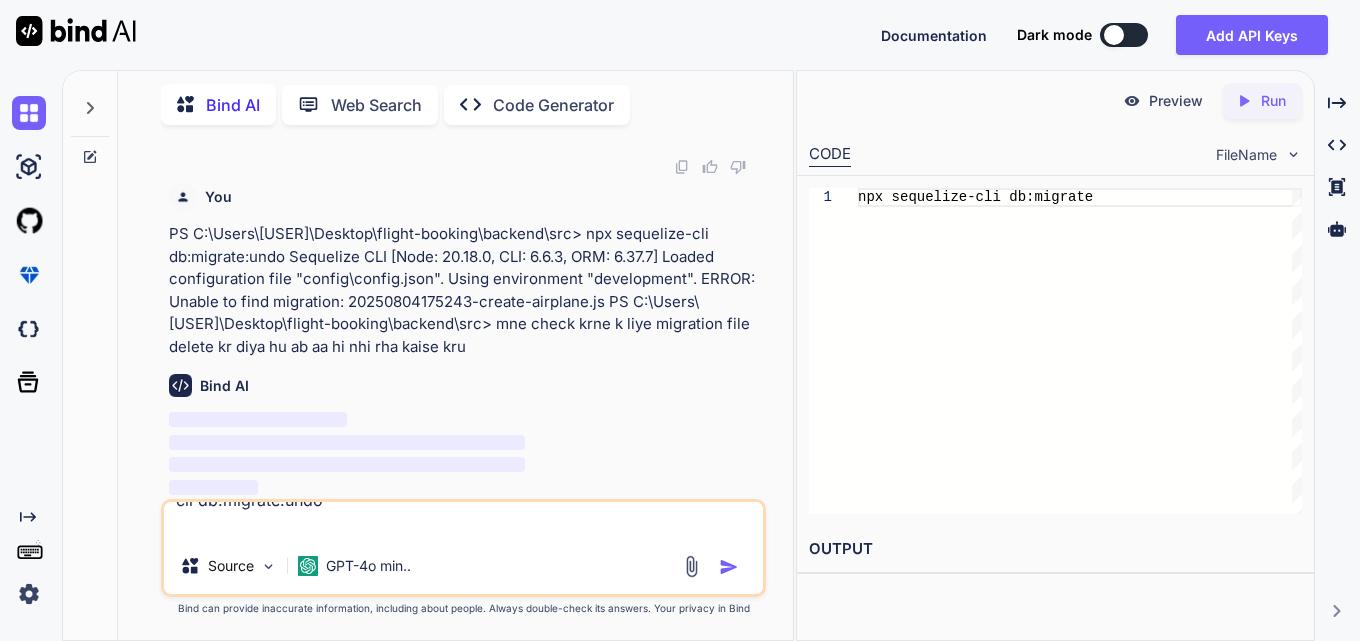 scroll, scrollTop: 0, scrollLeft: 0, axis: both 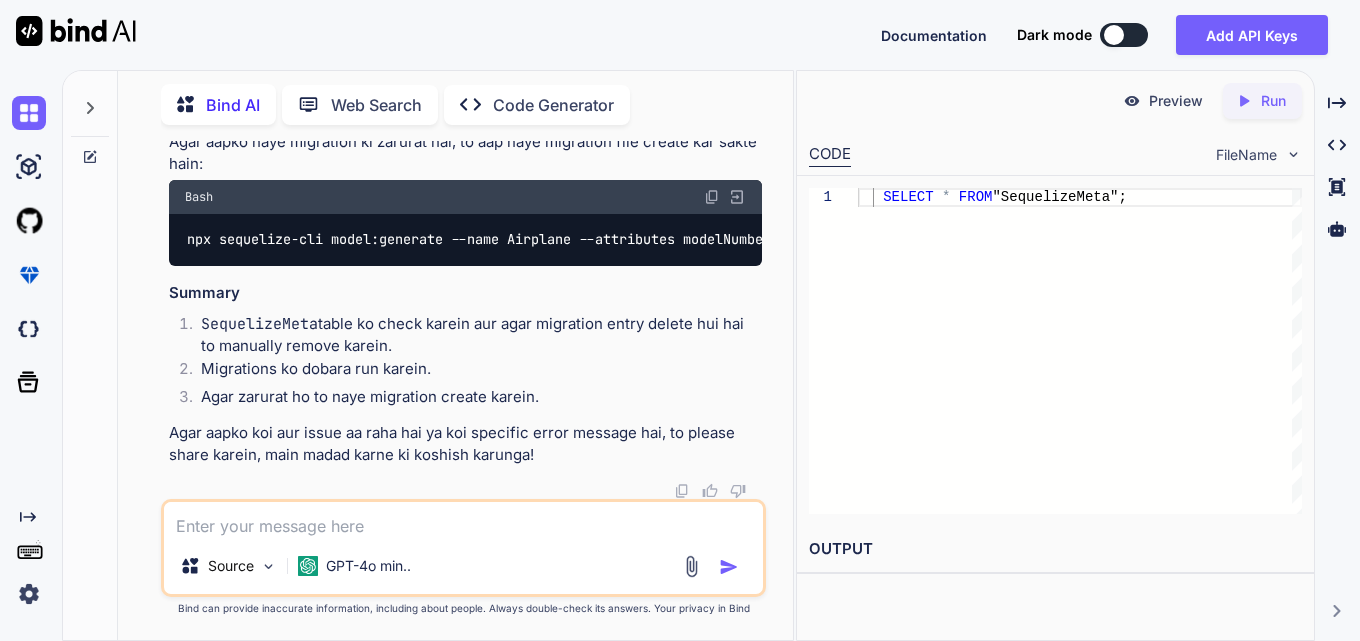 click at bounding box center (712, -394) 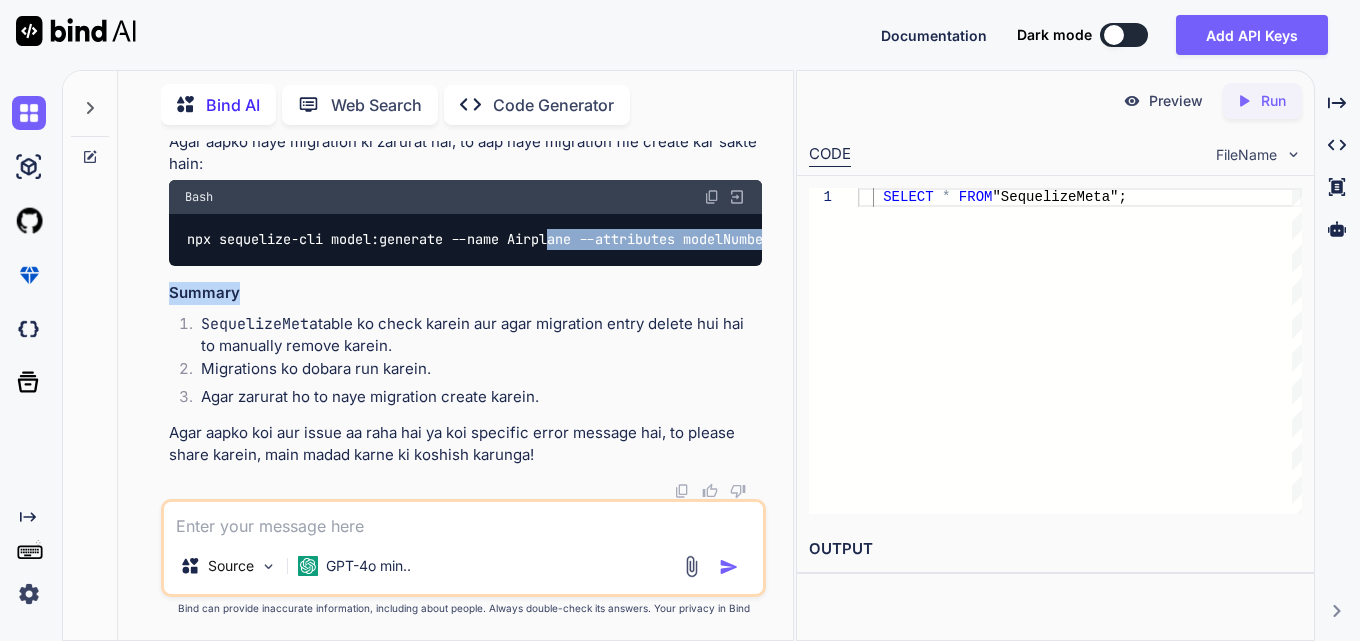drag, startPoint x: 554, startPoint y: 458, endPoint x: 646, endPoint y: 466, distance: 92.34717 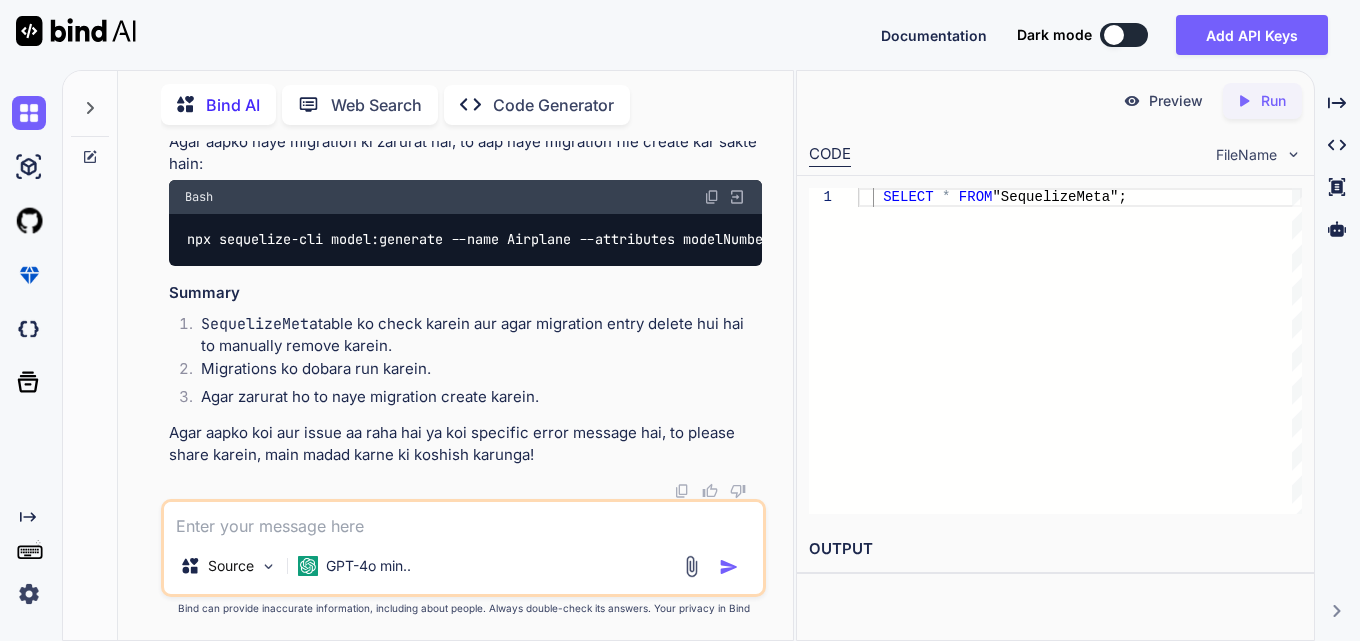 drag, startPoint x: 711, startPoint y: 388, endPoint x: 714, endPoint y: 407, distance: 19.235384 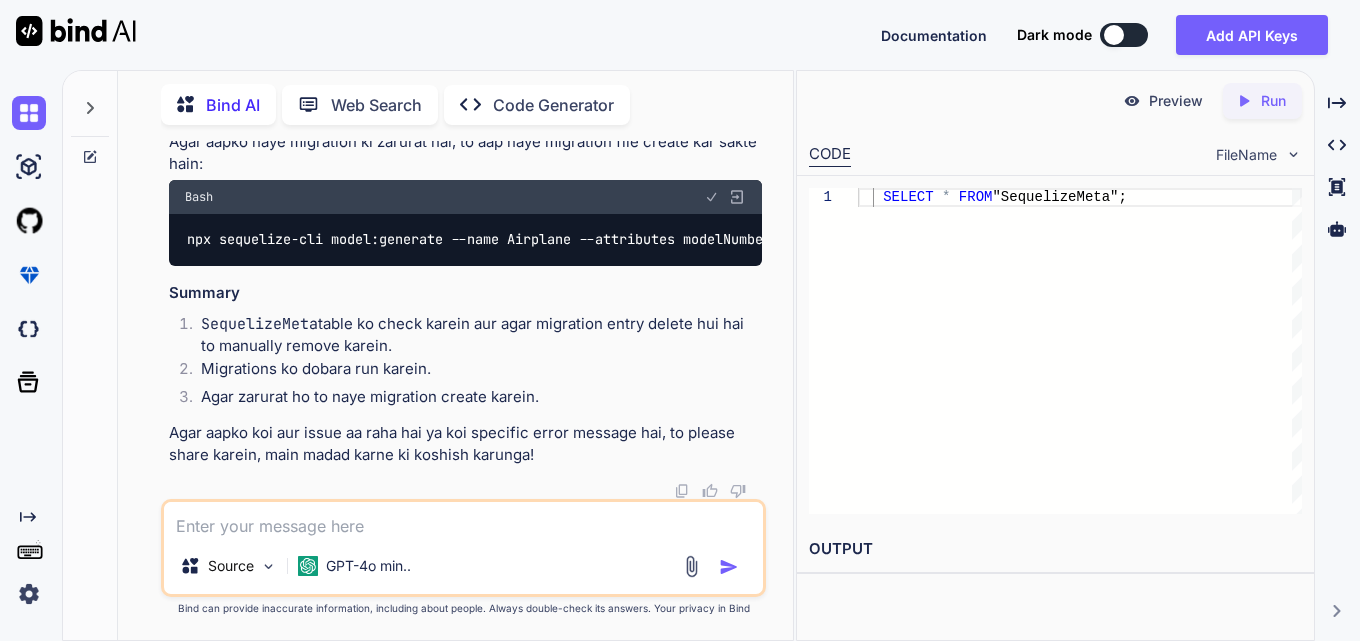 scroll, scrollTop: 87676, scrollLeft: 0, axis: vertical 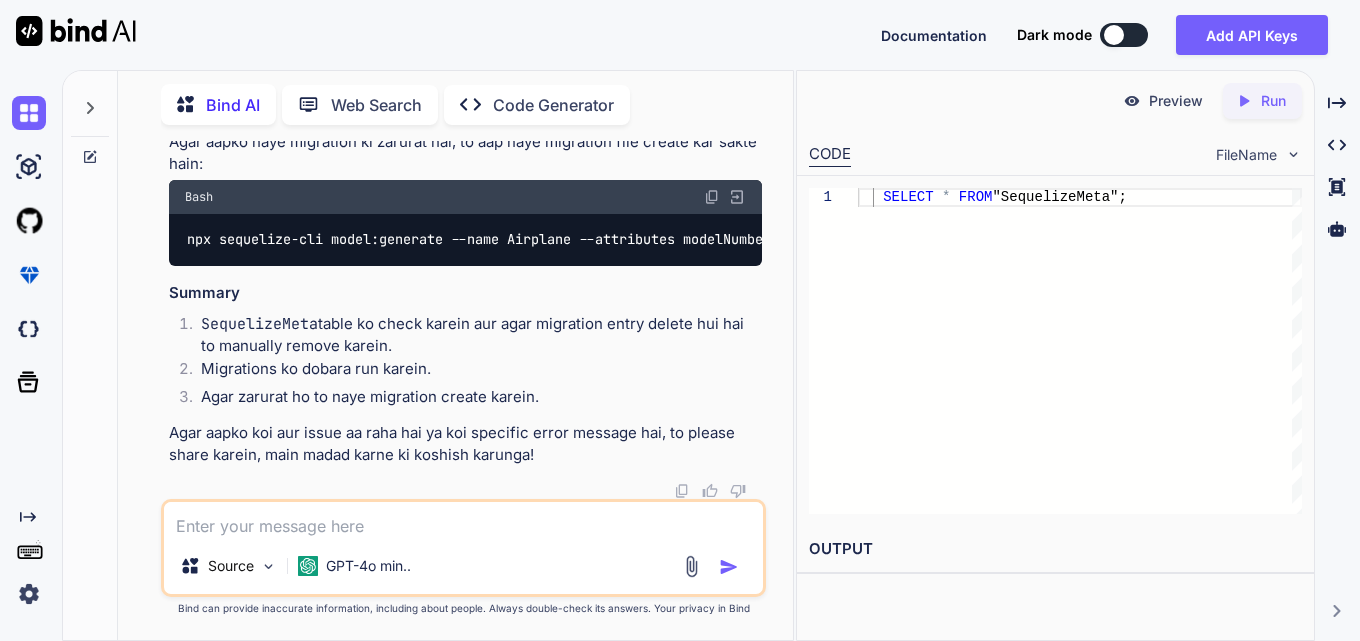 click at bounding box center (712, 197) 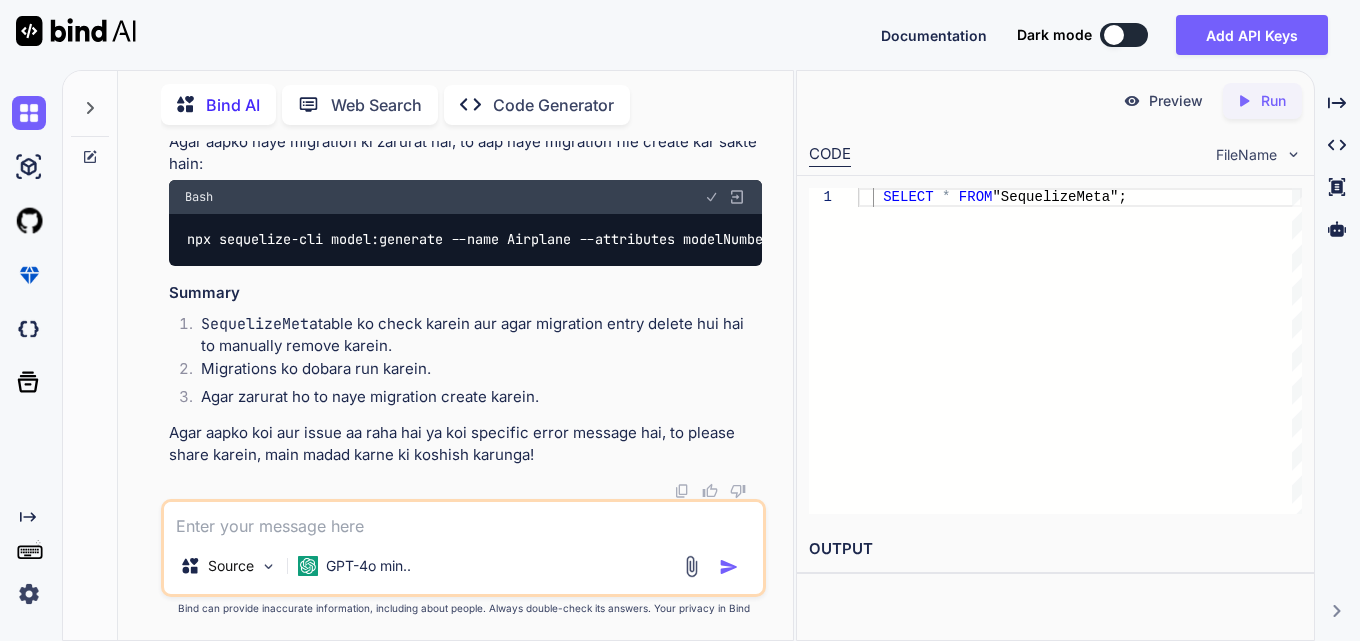 scroll, scrollTop: 0, scrollLeft: 0, axis: both 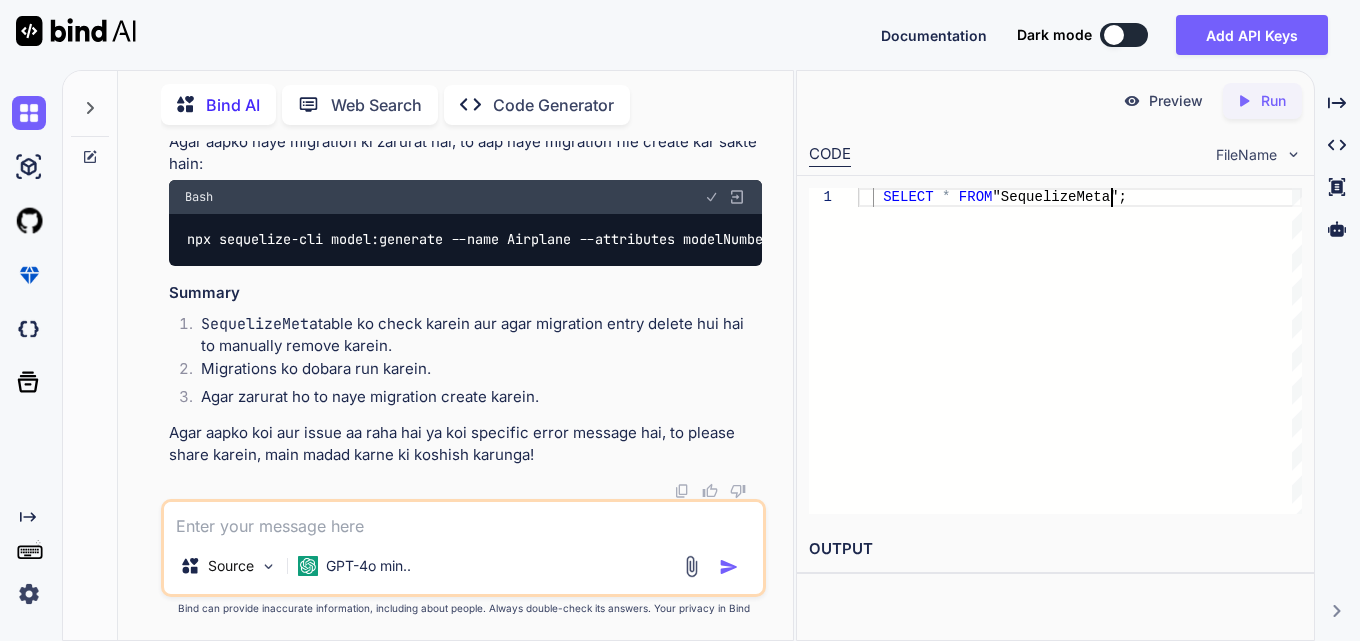 click on "SELECT   *   FROM  "SequelizeMeta";" at bounding box center [1080, 351] 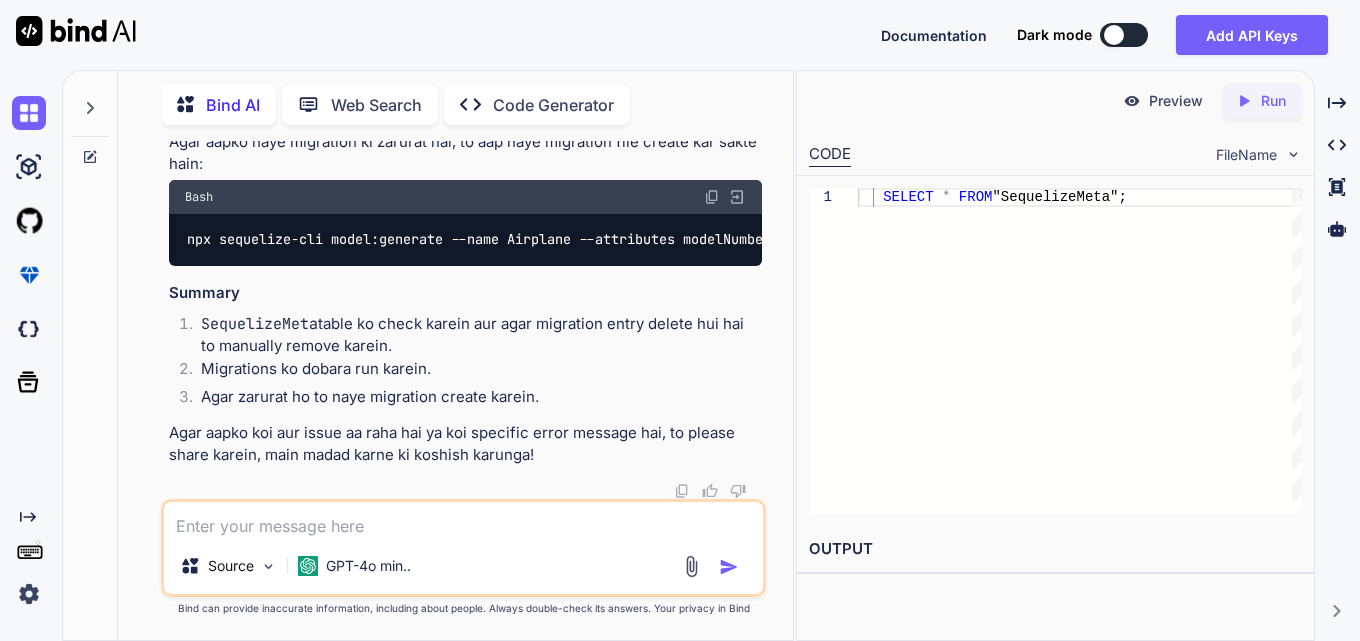 click on "You mera ek kaam kroge kya Bind AI Bilkul! Aapko kis tarah ki madad chahiye? Created with Pixso. Open in Editor You Bind AI To modify your Angular code to include the new fields you mentioned (Course Type, Start Date, End Date, and Renewal), we will need to update both the table and the dialog form. Below is the updated code with the necessary changes:
Updated Angular Code
Html < div   class = "cstm-table" >
< p-table
[ hidden ]= "!showData"
# dt
[ value ]= "allReferences"
[ rows ]= "size"
[ first ]= "(page - 1) * size"
[ columns ]= "cols"
[ paginator ]= "true"
[ totalRecords ]= "totalRecords"
[ sortMode ]= "'multiple'"
[ rowsPerPageOptions ]= "[5, 10, 25, 50, 100]"
[ globalFilterFields ]= "[
'course_type',
'start_date',
'end_date',
'attachment',
'renewal',
'action'
]"
[ tableStyle ]= "{ 'min-width': '75rem' }"
[ rowHover ]= "true"
[ lazy ]= "true"
[ dataKey ]= "'id'"
[ ]= "true" = <" at bounding box center [463, 390] 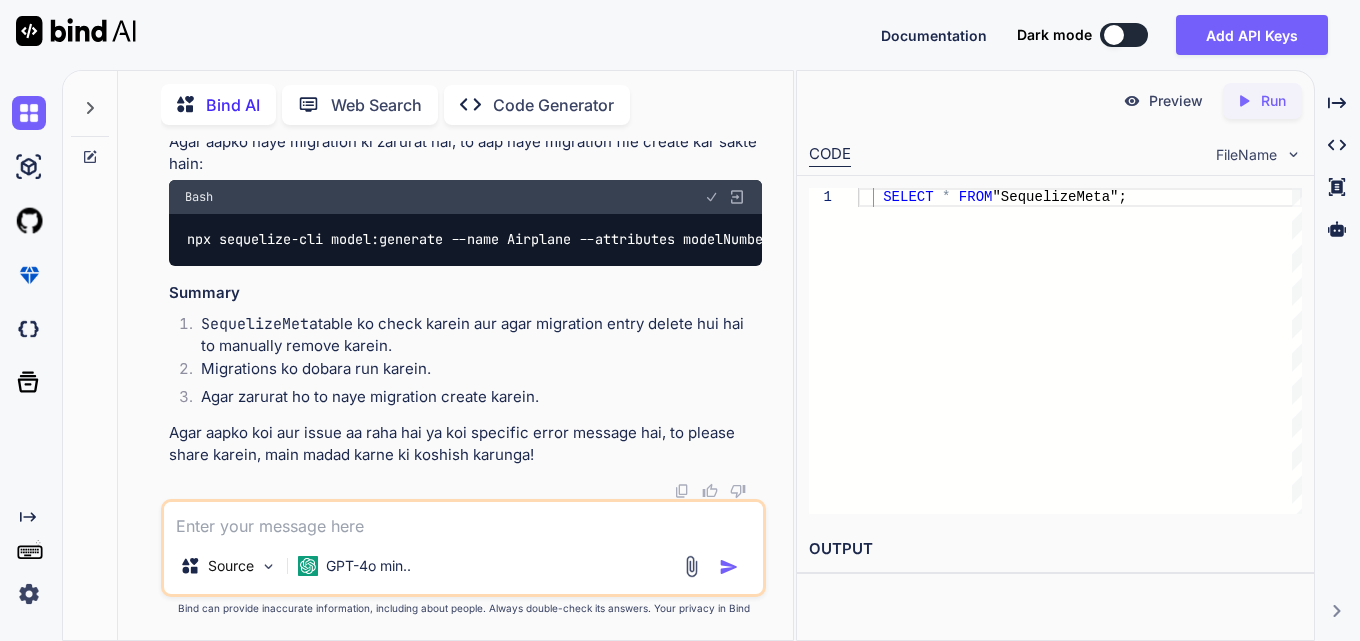 scroll, scrollTop: 87576, scrollLeft: 0, axis: vertical 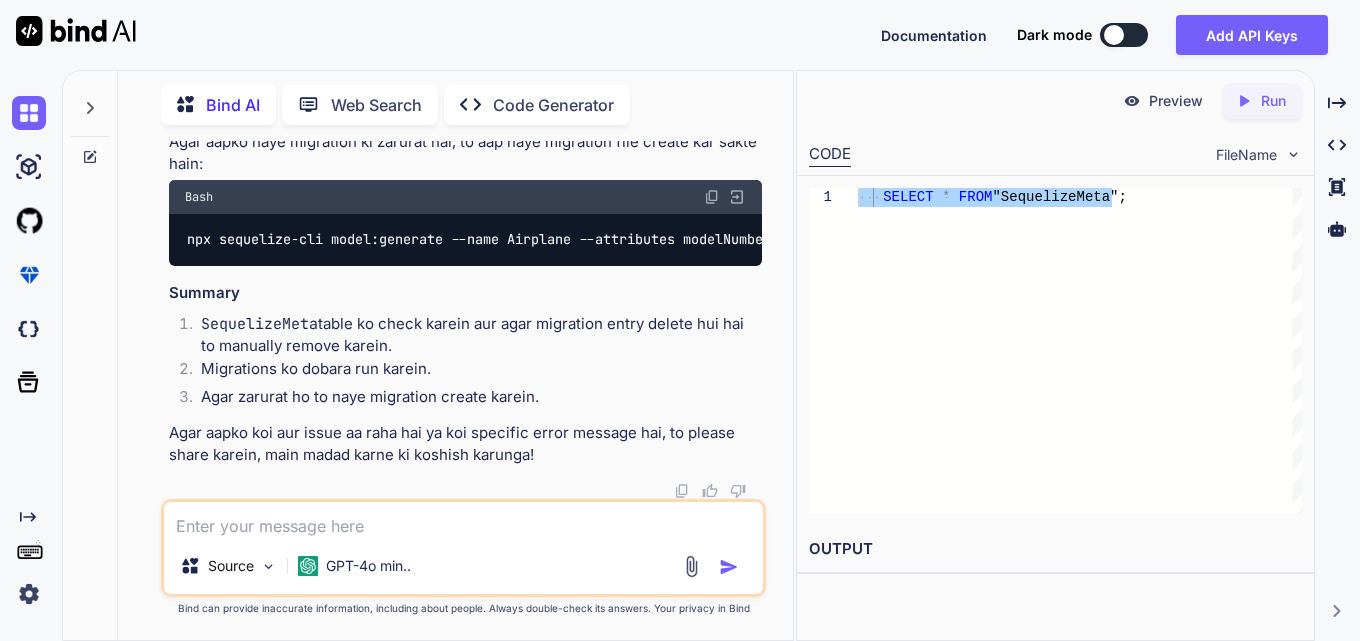 click on "You mera ek kaam kroge kya Bind AI Bilkul! Aapko kis tarah ki madad chahiye? Created with Pixso. Open in Editor You Bind AI To modify your Angular code to include the new fields you mentioned (Course Type, Start Date, End Date, and Renewal), we will need to update both the table and the dialog form. Below is the updated code with the necessary changes:
Updated Angular Code
Html < div   class = "cstm-table" >
< p-table
[ hidden ]= "!showData"
# dt
[ value ]= "allReferences"
[ rows ]= "size"
[ first ]= "(page - 1) * size"
[ columns ]= "cols"
[ paginator ]= "true"
[ totalRecords ]= "totalRecords"
[ sortMode ]= "'multiple'"
[ rowsPerPageOptions ]= "[5, 10, 25, 50, 100]"
[ globalFilterFields ]= "[
'course_type',
'start_date',
'end_date',
'attachment',
'renewal',
'action'
]"
[ tableStyle ]= "{ 'min-width': '75rem' }"
[ rowHover ]= "true"
[ lazy ]= "true"
[ dataKey ]= "'id'"
[ ]= "true" = <" at bounding box center [463, 390] 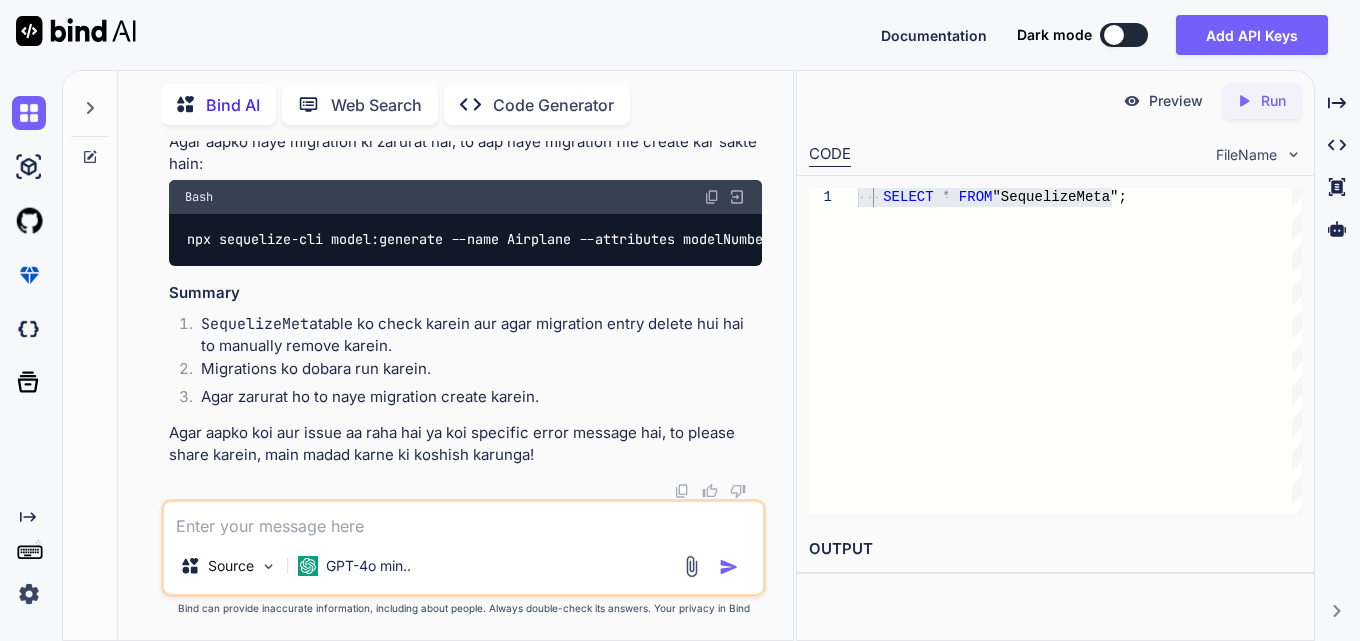 click at bounding box center [712, 197] 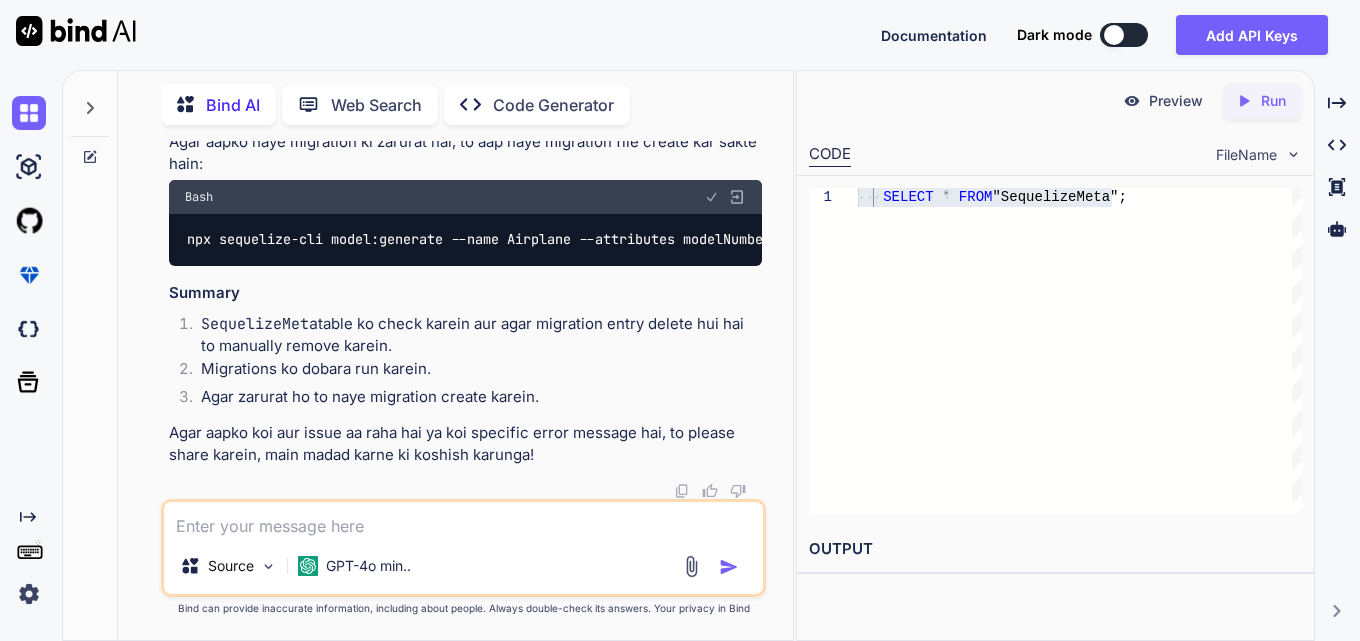 scroll, scrollTop: 87776, scrollLeft: 0, axis: vertical 